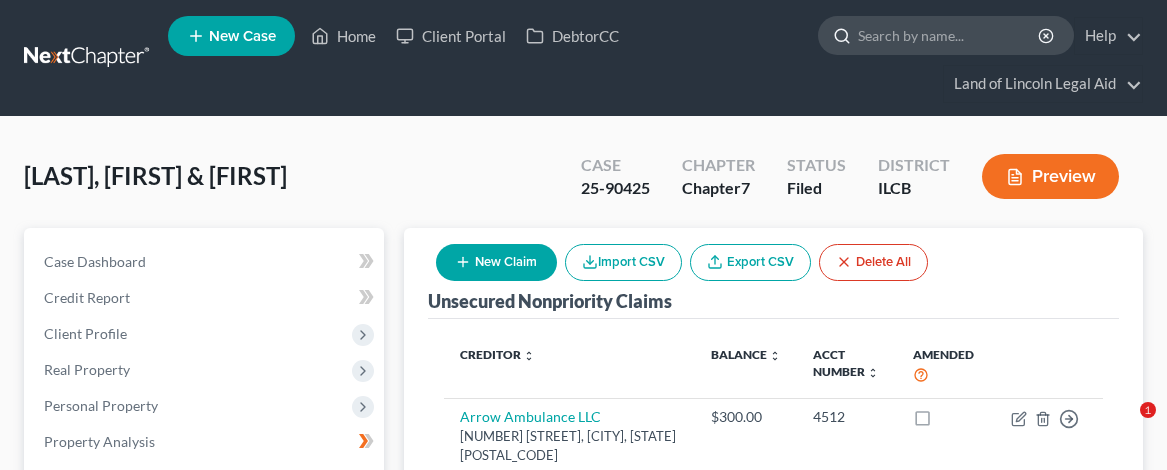 scroll, scrollTop: 0, scrollLeft: 0, axis: both 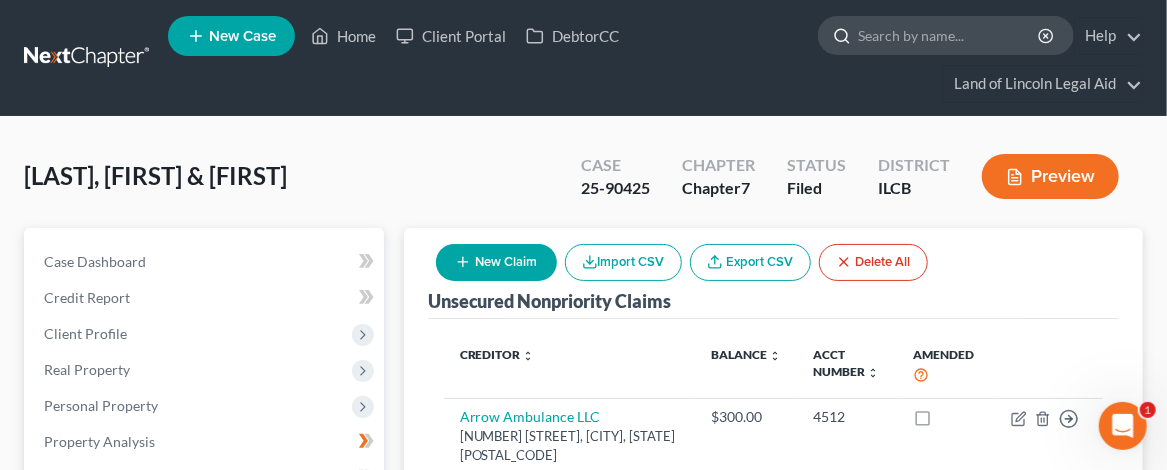 click at bounding box center (949, 35) 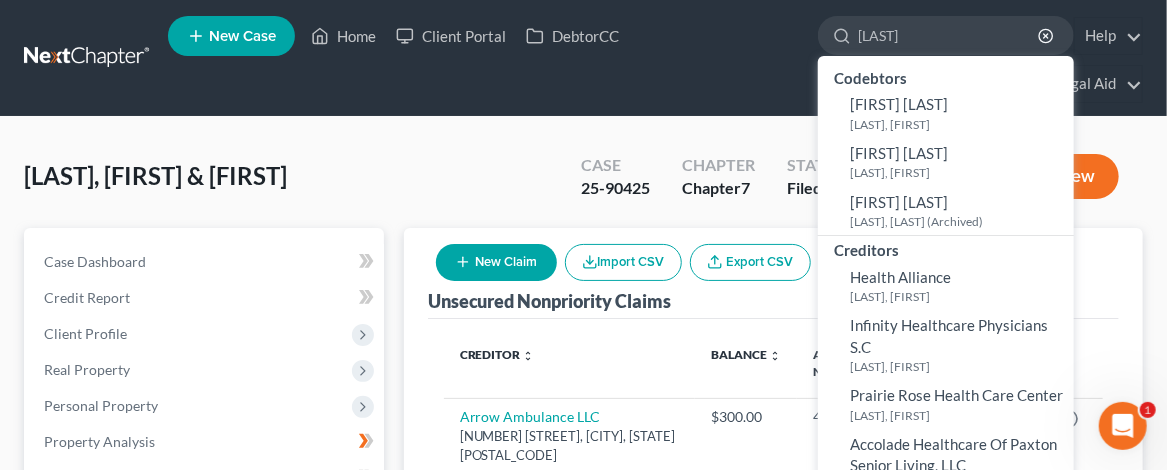 type on "[LAST]" 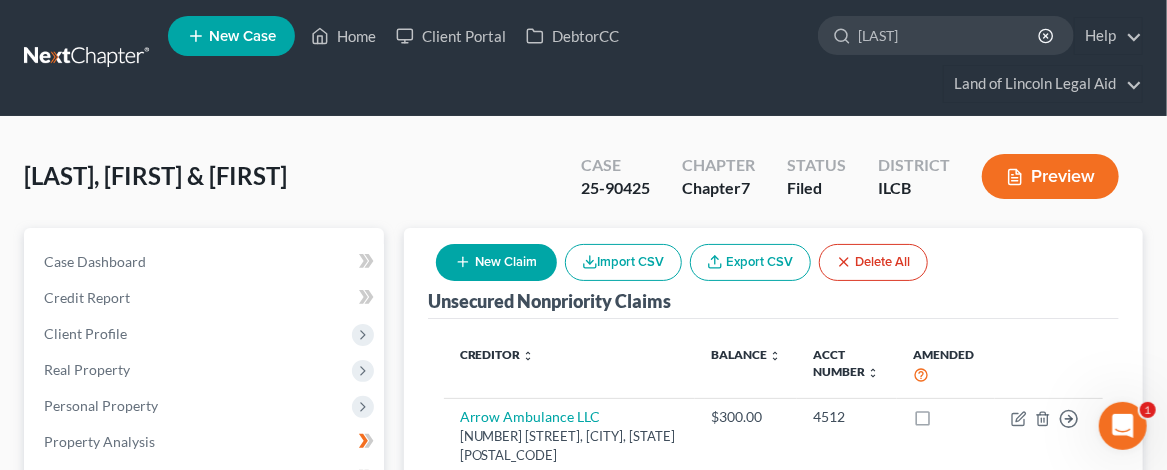 click on "New Case" at bounding box center [242, 36] 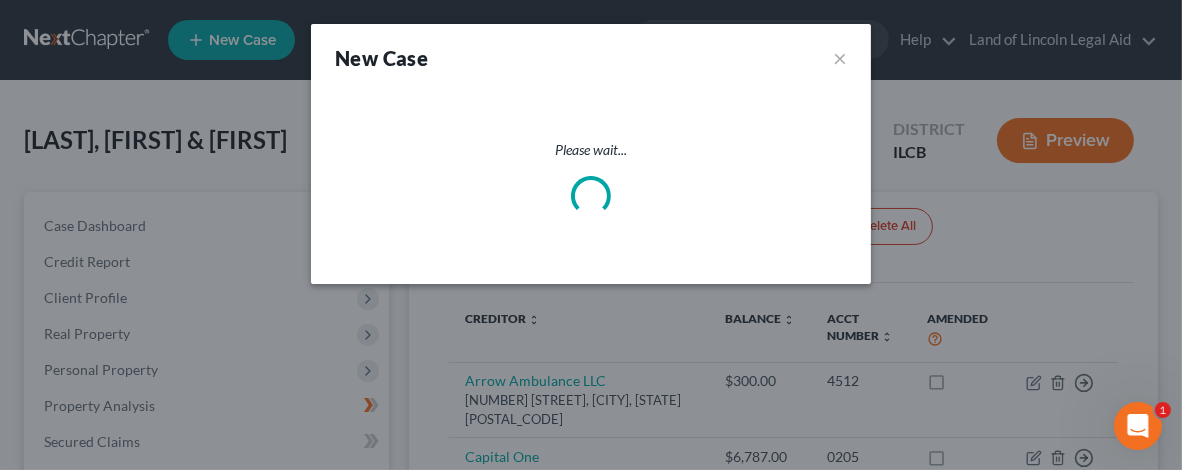 select on "26" 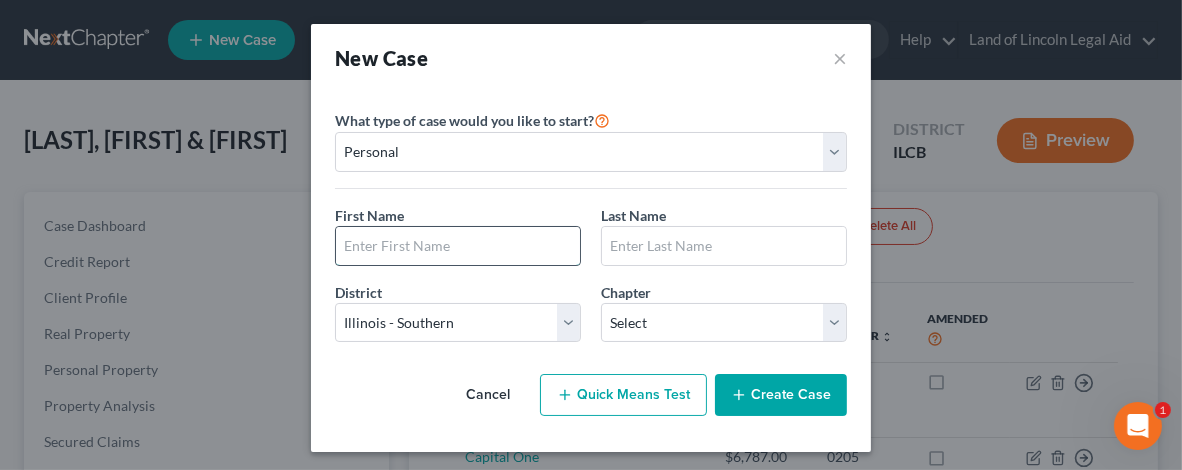 click at bounding box center [458, 246] 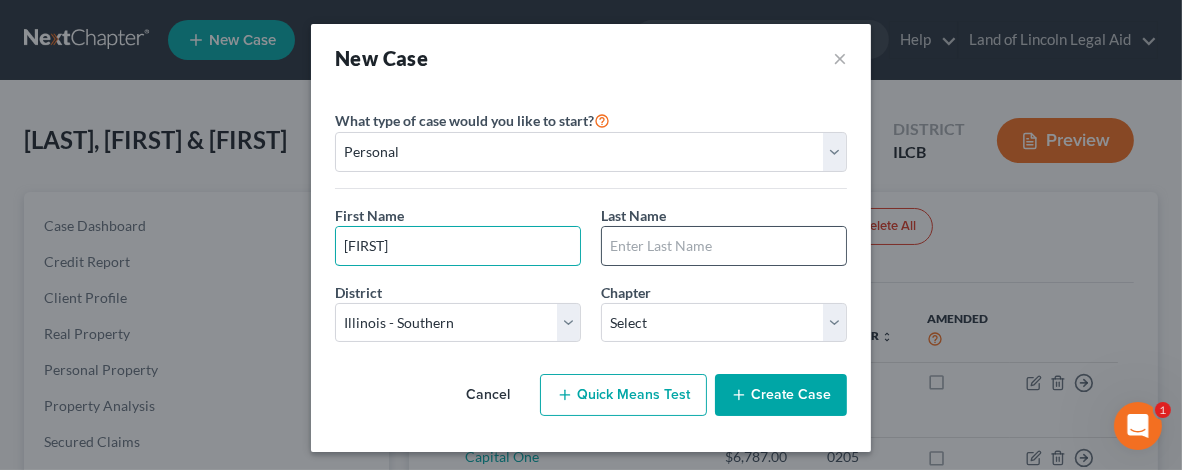 type on "[FIRST]" 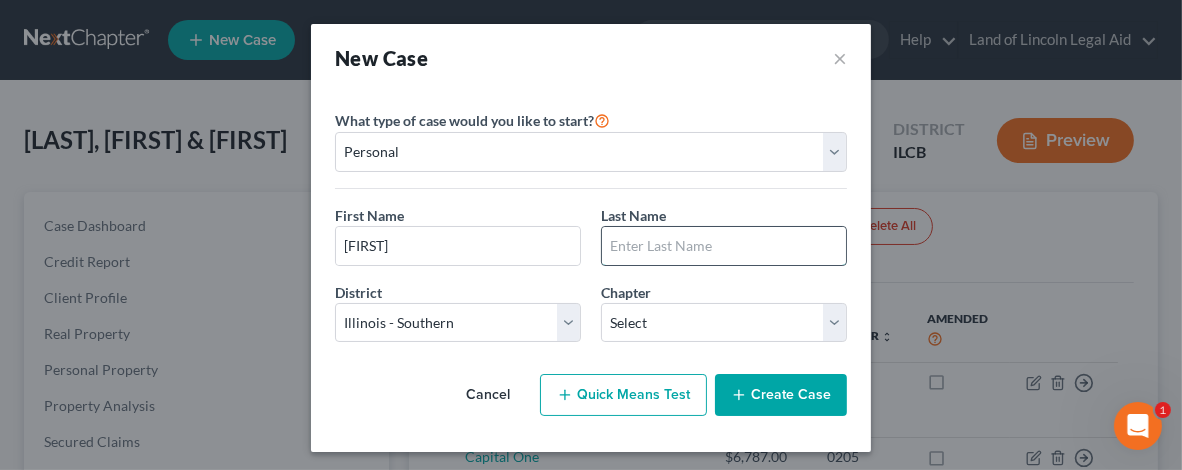 click at bounding box center [724, 246] 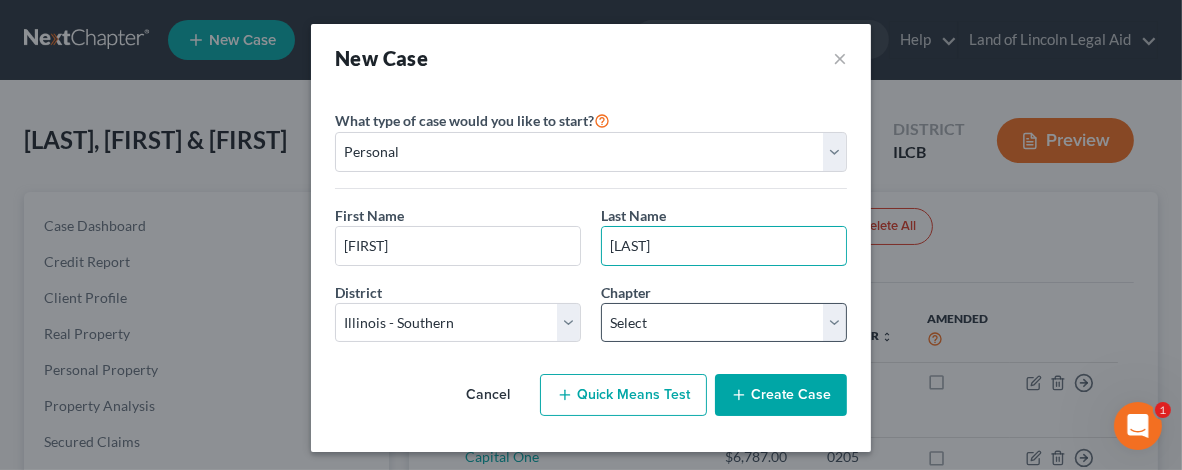 type on "[LAST]" 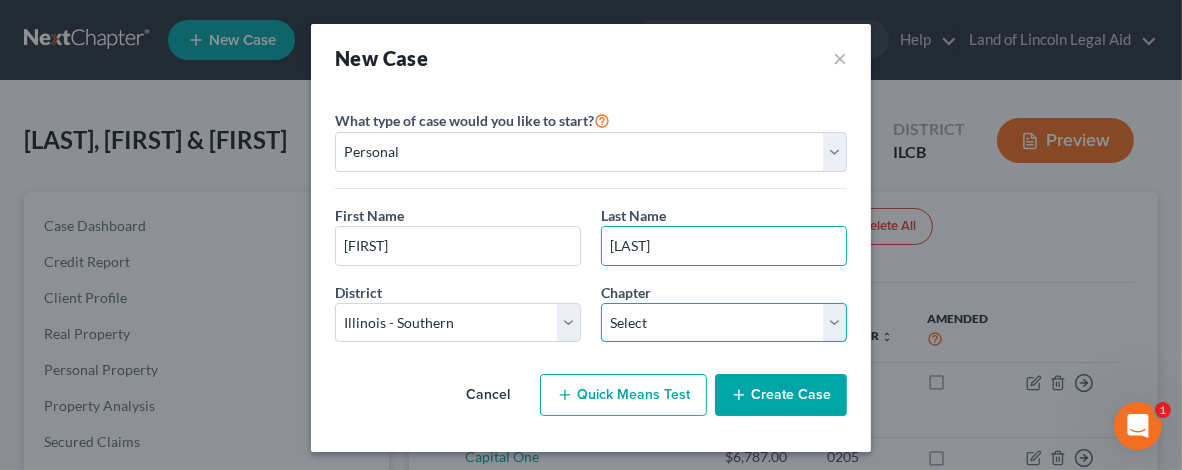 click on "Select 7 11 12 13" at bounding box center [724, 323] 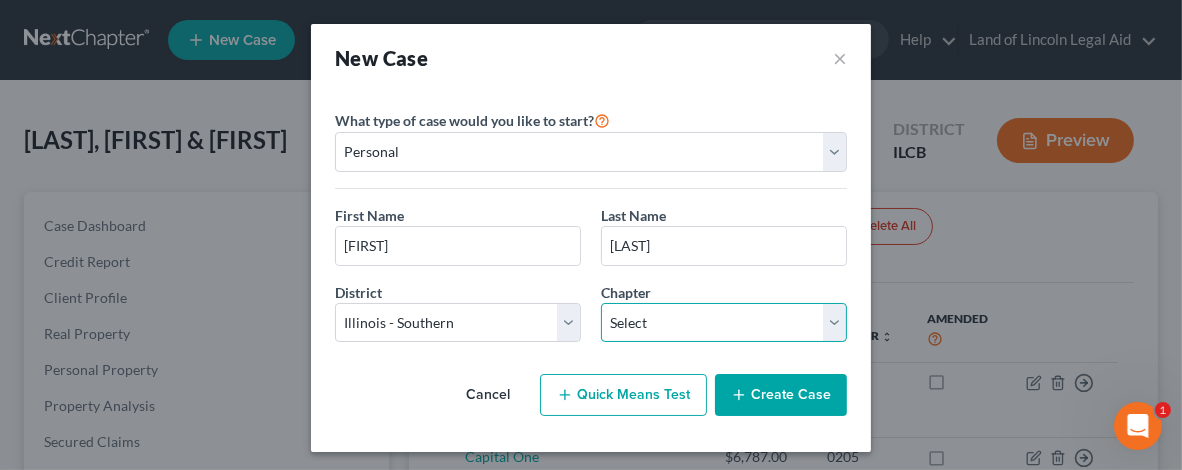 select on "0" 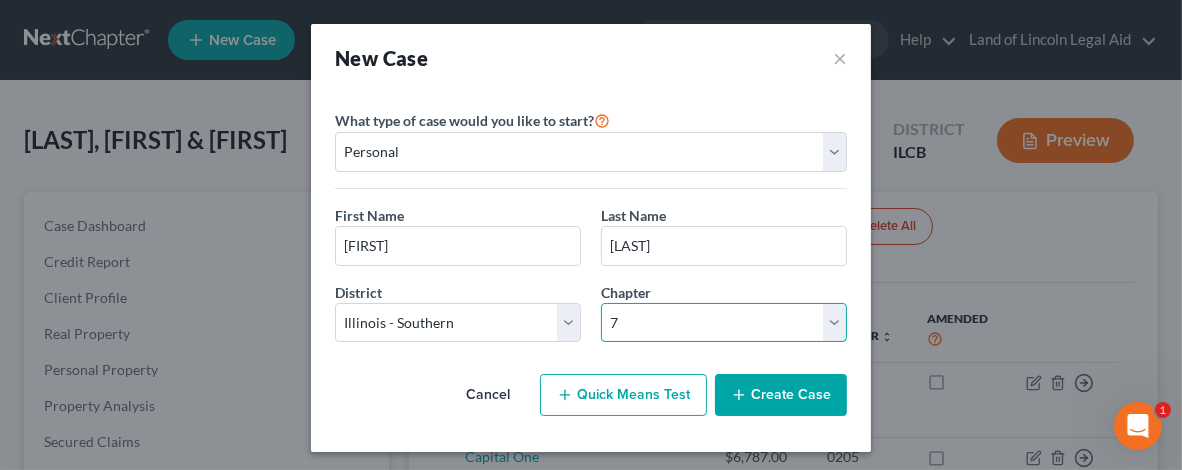 click on "Select 7 11 12 13" at bounding box center (724, 323) 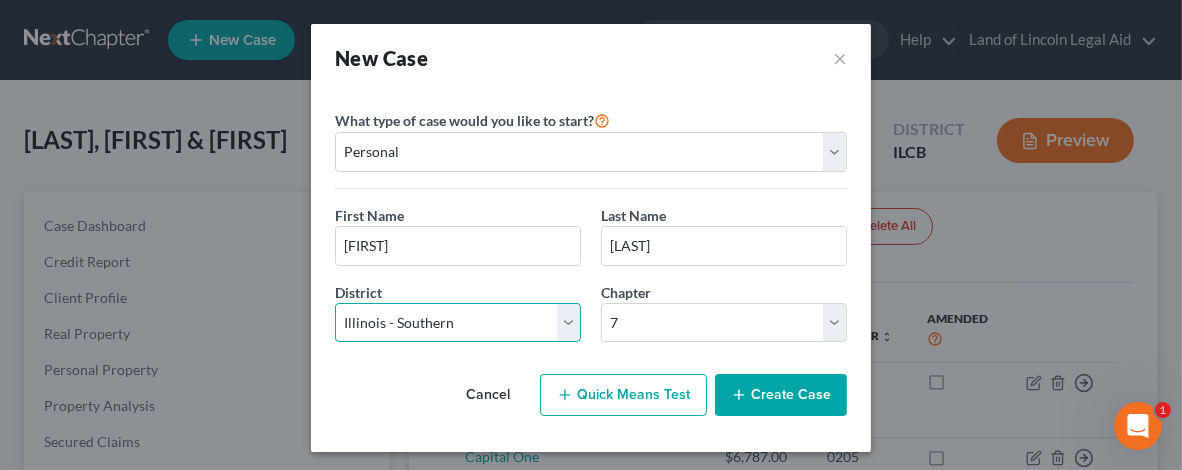 click on "Select Alabama - Middle Alabama - Northern Alabama - Southern Alaska Arizona Arkansas - Eastern Arkansas - Western California - Central California - Eastern California - Northern California - Southern Colorado Connecticut Delaware District of Columbia Florida - Middle Florida - Northern Florida - Southern Georgia - Middle Georgia - Northern Georgia - Southern Guam Hawaii Idaho Illinois - Central Illinois - Northern Illinois - Southern Indiana - Northern Indiana - Southern Iowa - Northern Iowa - Southern Kansas Kentucky - Eastern Kentucky - Western Louisiana - Eastern Louisiana - Middle Louisiana - Western Maine Maryland Massachusetts Michigan - Eastern Michigan - Western Minnesota Mississippi - Northern Mississippi - Southern Missouri - Eastern Missouri - Western Montana Nebraska Nevada New Hampshire New Jersey New Mexico New York - Eastern New York - Northern New York - Southern New York - Western North Carolina - Eastern North Carolina - Middle North Carolina - Western North Dakota Ohio - Northern Oregon" at bounding box center [458, 323] 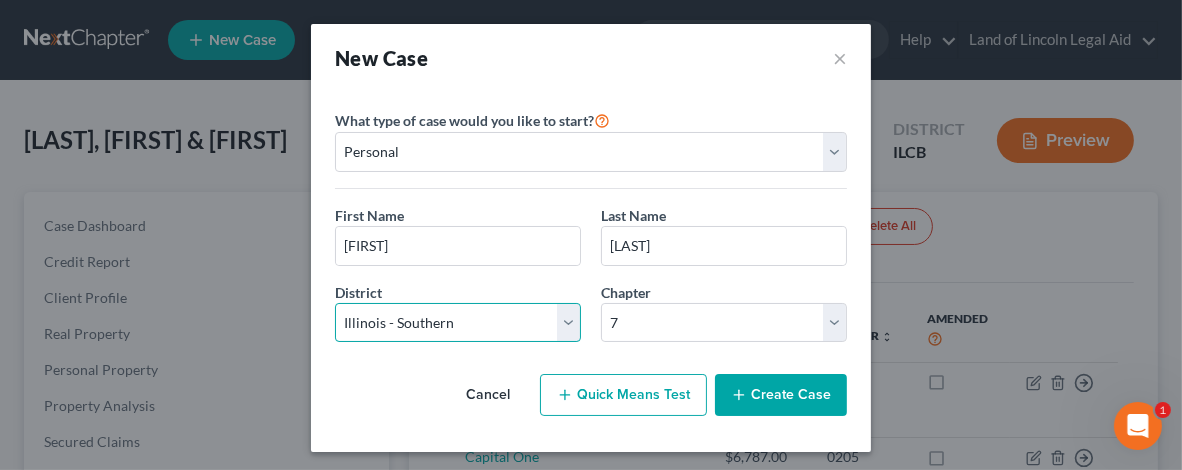 select on "24" 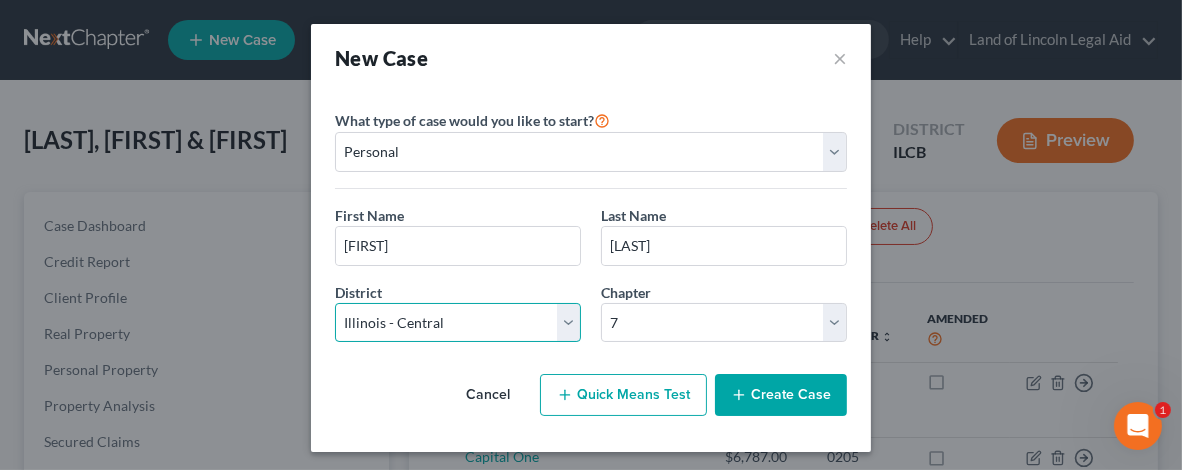click on "Select Alabama - Middle Alabama - Northern Alabama - Southern Alaska Arizona Arkansas - Eastern Arkansas - Western California - Central California - Eastern California - Northern California - Southern Colorado Connecticut Delaware District of Columbia Florida - Middle Florida - Northern Florida - Southern Georgia - Middle Georgia - Northern Georgia - Southern Guam Hawaii Idaho Illinois - Central Illinois - Northern Illinois - Southern Indiana - Northern Indiana - Southern Iowa - Northern Iowa - Southern Kansas Kentucky - Eastern Kentucky - Western Louisiana - Eastern Louisiana - Middle Louisiana - Western Maine Maryland Massachusetts Michigan - Eastern Michigan - Western Minnesota Mississippi - Northern Mississippi - Southern Missouri - Eastern Missouri - Western Montana Nebraska Nevada New Hampshire New Jersey New Mexico New York - Eastern New York - Northern New York - Southern New York - Western North Carolina - Eastern North Carolina - Middle North Carolina - Western North Dakota Ohio - Northern Oregon" at bounding box center [458, 323] 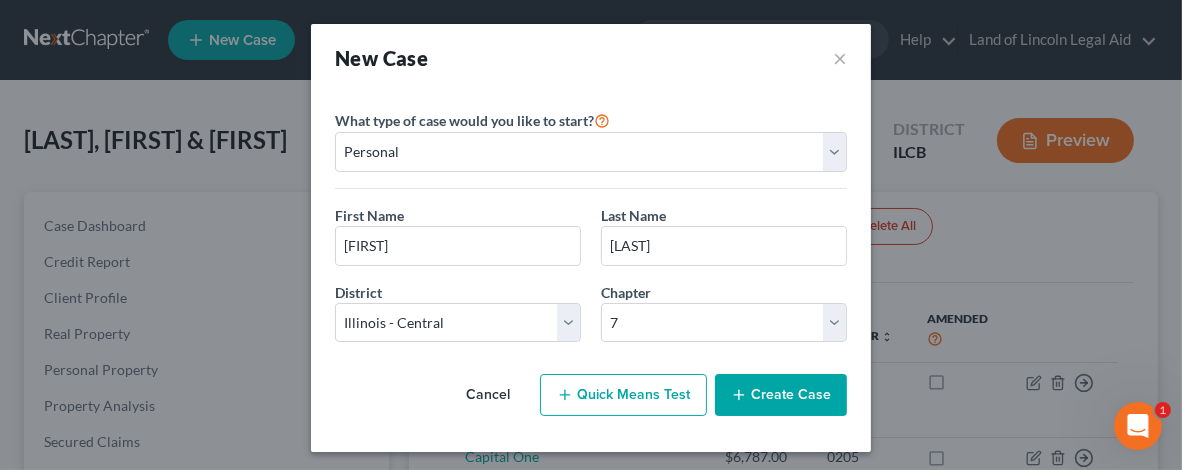 click on "Create Case" at bounding box center [781, 395] 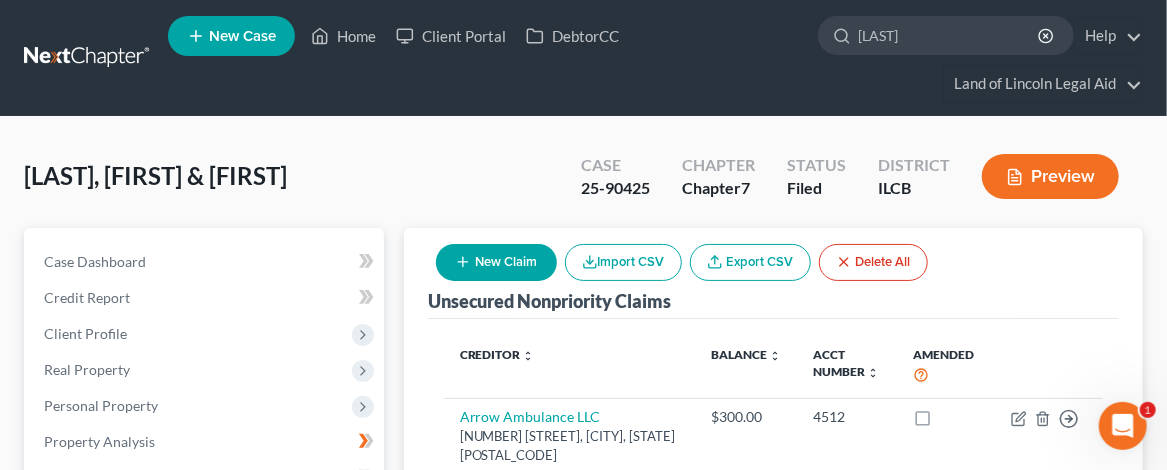 type 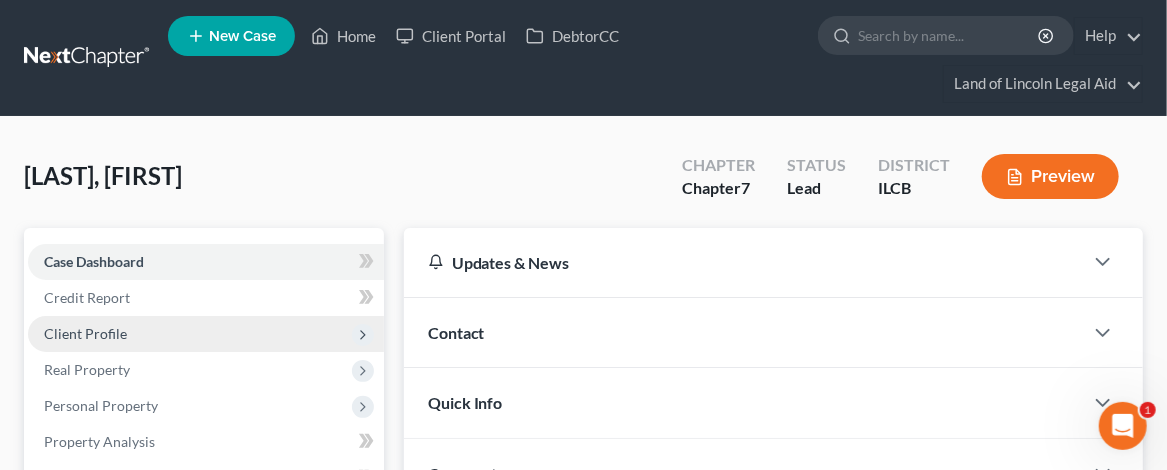 click on "Client Profile" at bounding box center [85, 333] 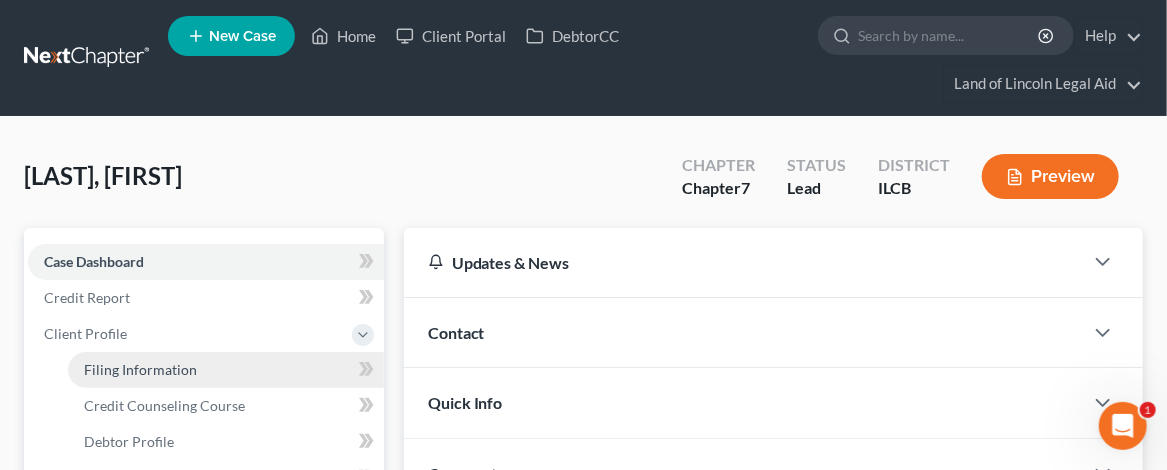 click on "Filing Information" at bounding box center [140, 369] 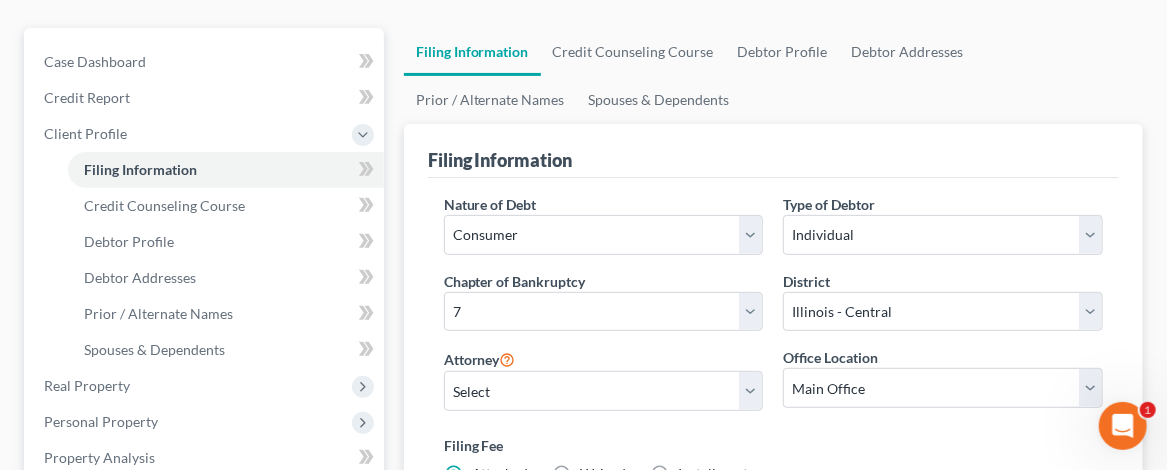 scroll, scrollTop: 400, scrollLeft: 0, axis: vertical 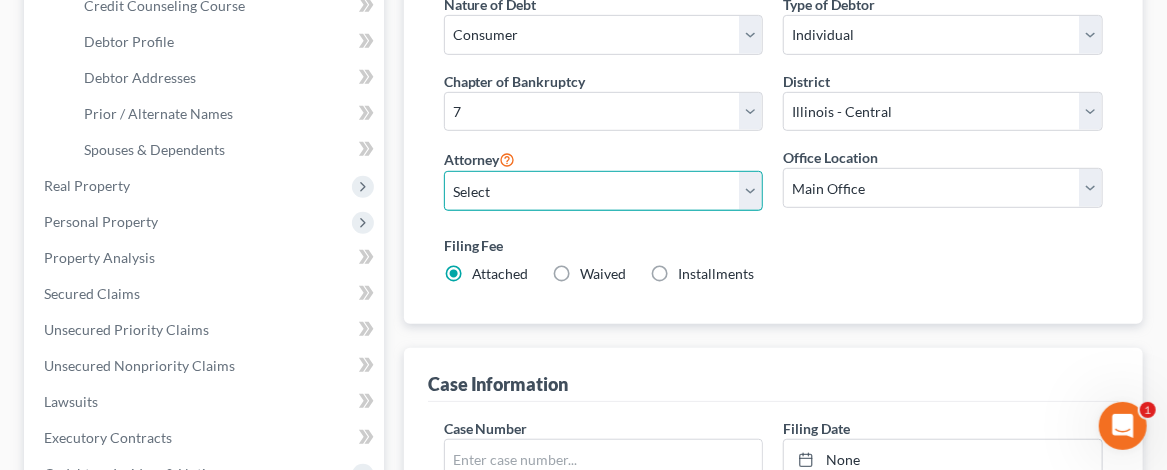 click on "Select [LAST] - ILSB [LAST] - ILSB [FIRST] [LAST] - ILCB [FIRST] [LAST] - ILSB [FIRST] [LAST] - ILSB [FIRST] [LAST] - ILSB [FIRST] [LAST] - ILCB [FIRST] [LAST] - ILCB [FIRST] [LAST] - IL [FIRST] [LAST] - ILSB" at bounding box center (604, 191) 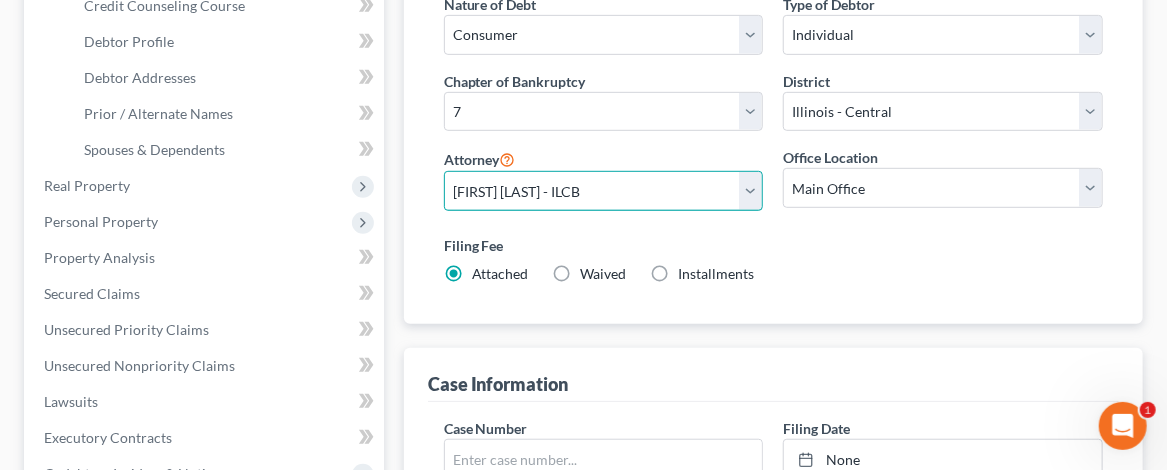 click on "Select [LAST] - ILSB [LAST] - ILSB [FIRST] [LAST] - ILCB [FIRST] [LAST] - ILSB [FIRST] [LAST] - ILSB [FIRST] [LAST] - ILSB [FIRST] [LAST] - ILCB [FIRST] [LAST] - ILCB [FIRST] [LAST] - IL [FIRST] [LAST] - ILSB" at bounding box center [604, 191] 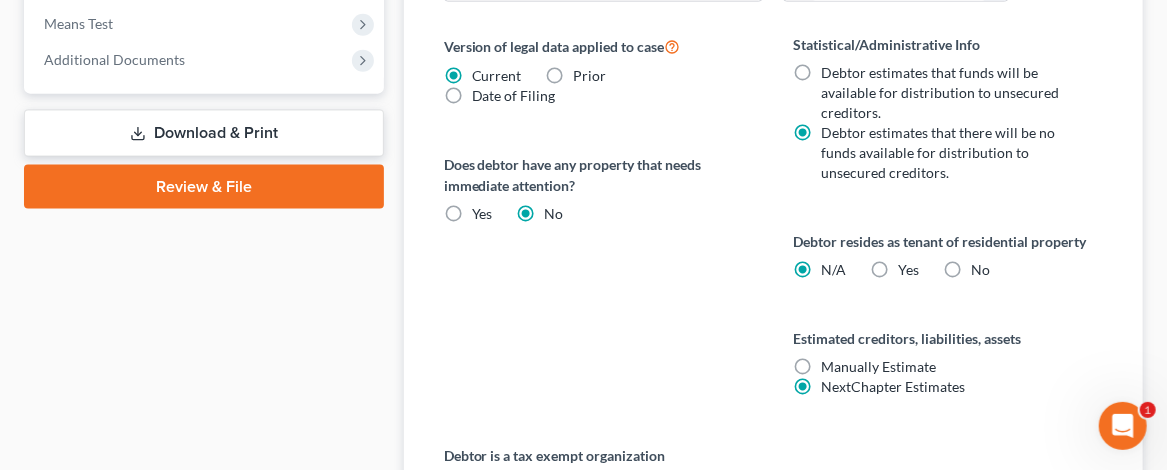 scroll, scrollTop: 1100, scrollLeft: 0, axis: vertical 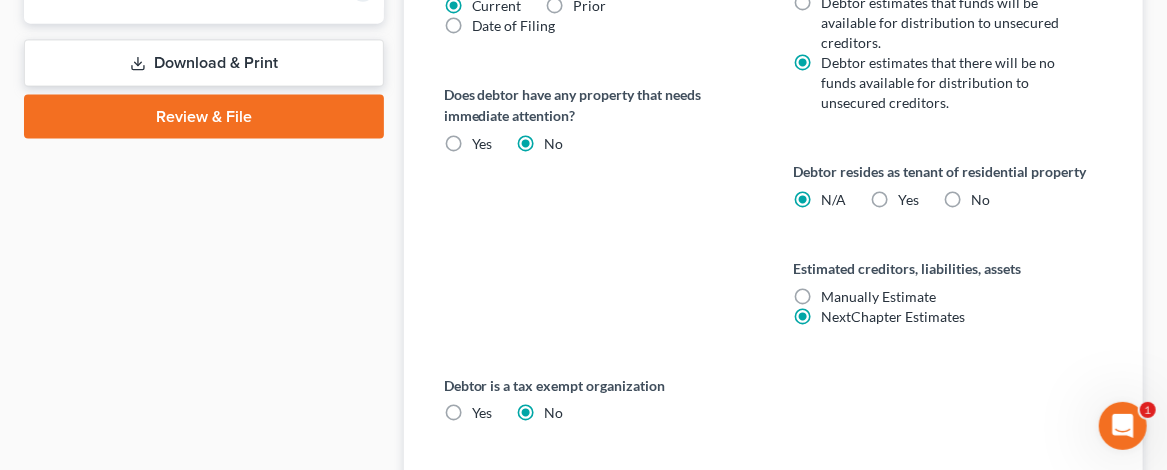 click on "Yes Yes" at bounding box center [908, 200] 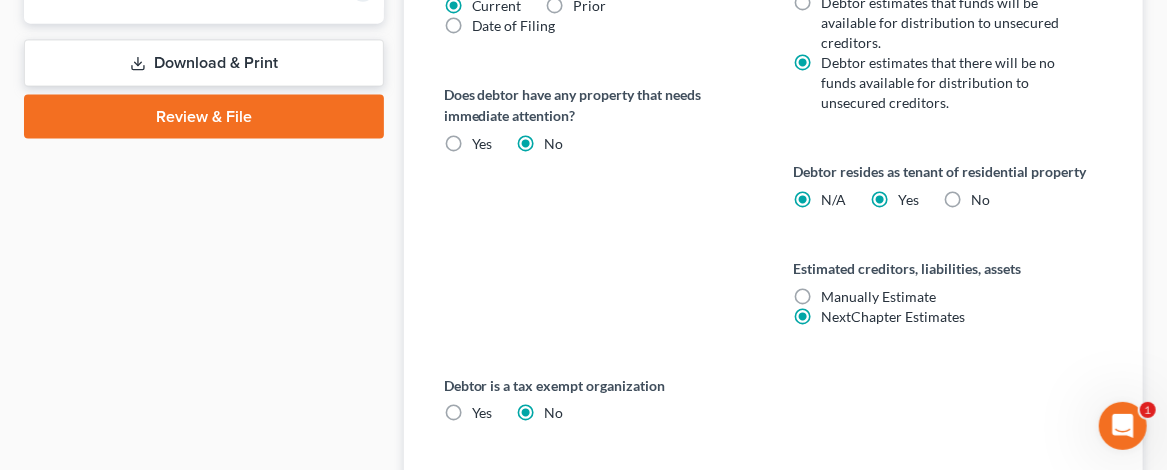 radio on "false" 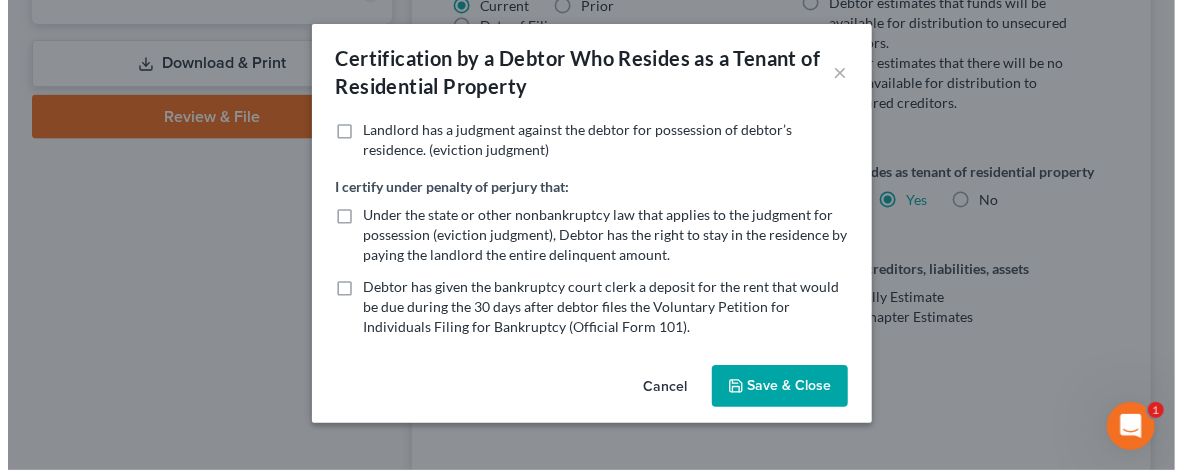 scroll, scrollTop: 1065, scrollLeft: 0, axis: vertical 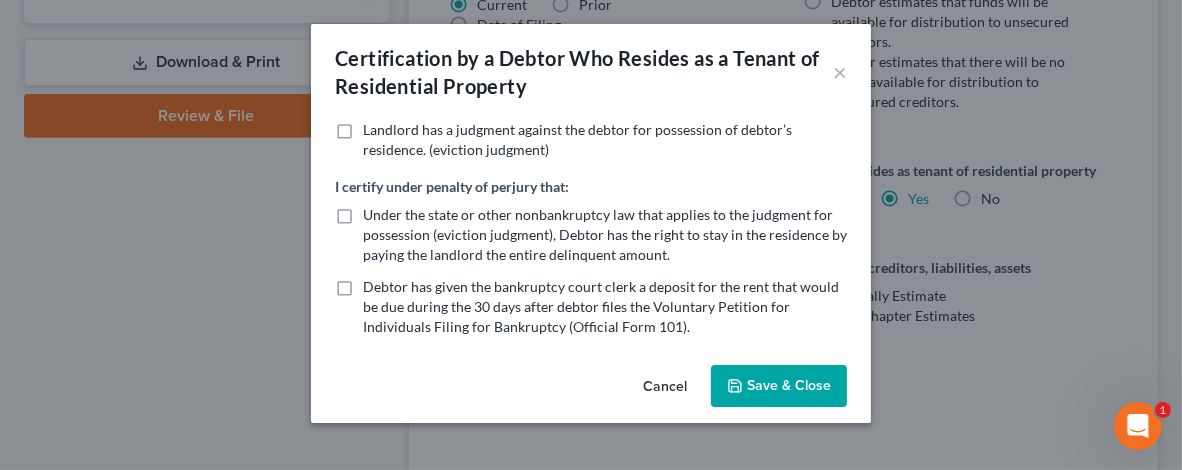 click on "Save & Close" at bounding box center (779, 386) 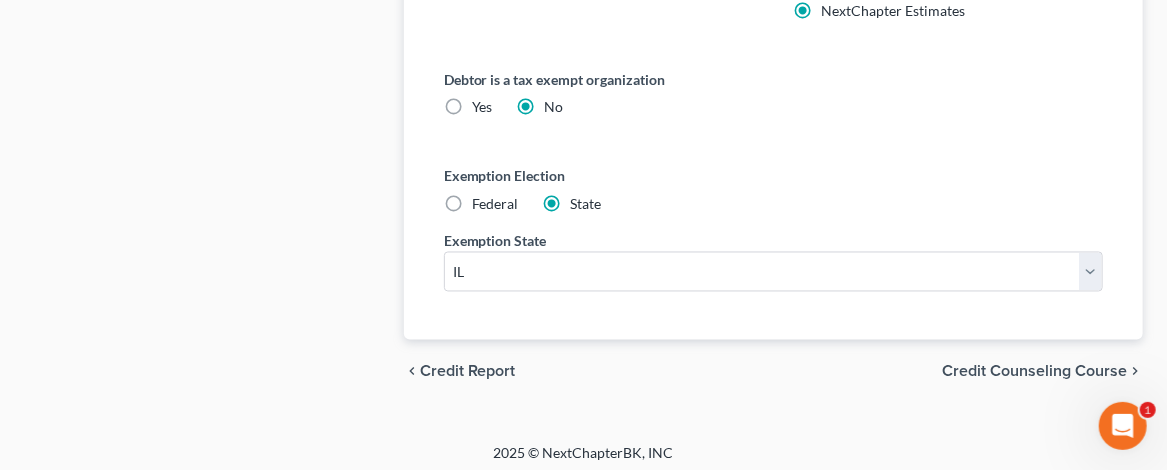 scroll, scrollTop: 1408, scrollLeft: 0, axis: vertical 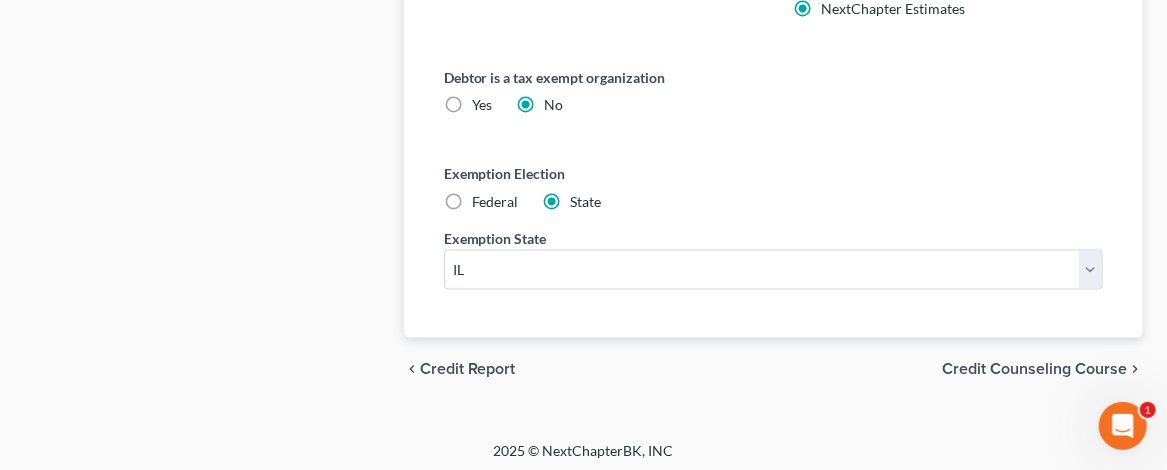 click on "Credit Counseling Course" at bounding box center (1034, 370) 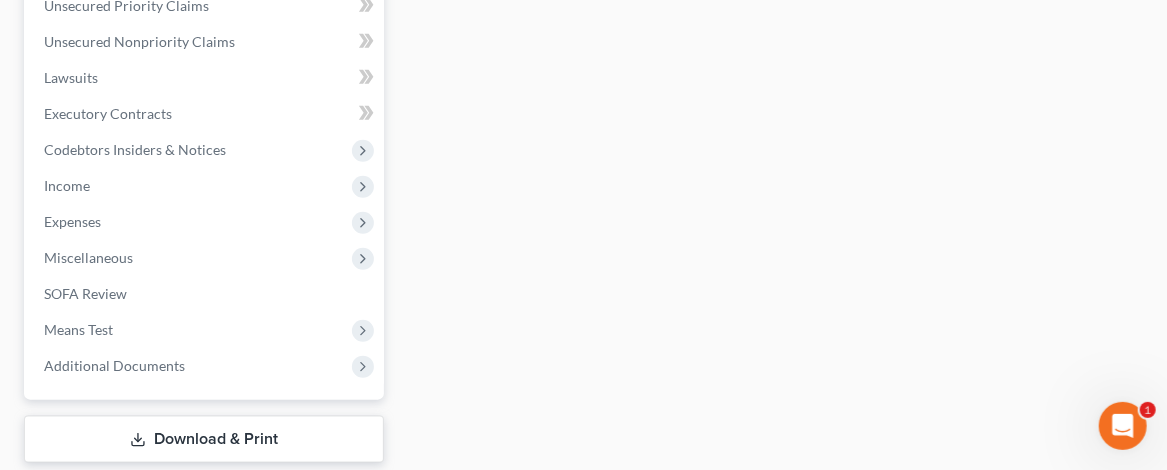 scroll, scrollTop: 542, scrollLeft: 0, axis: vertical 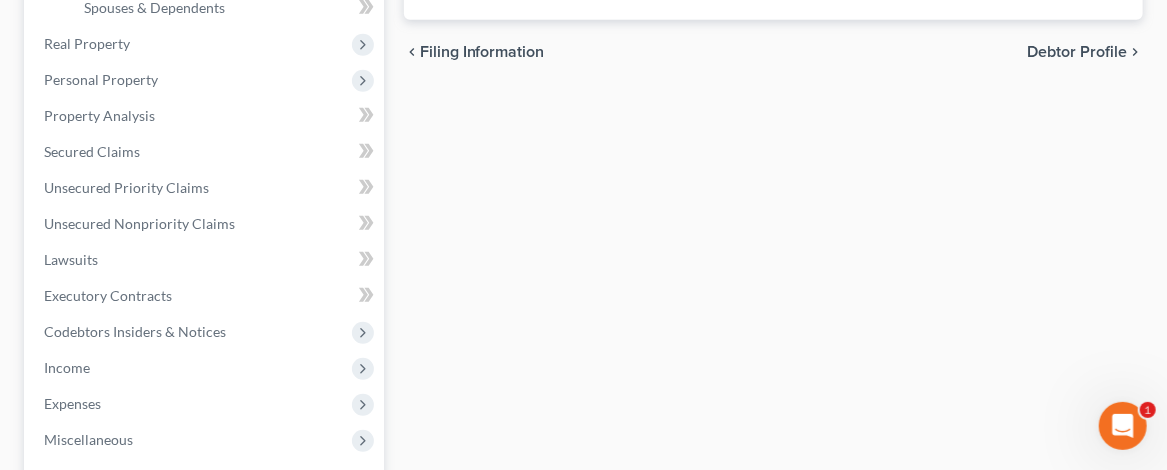 click on "Debtor Profile" at bounding box center [1077, 52] 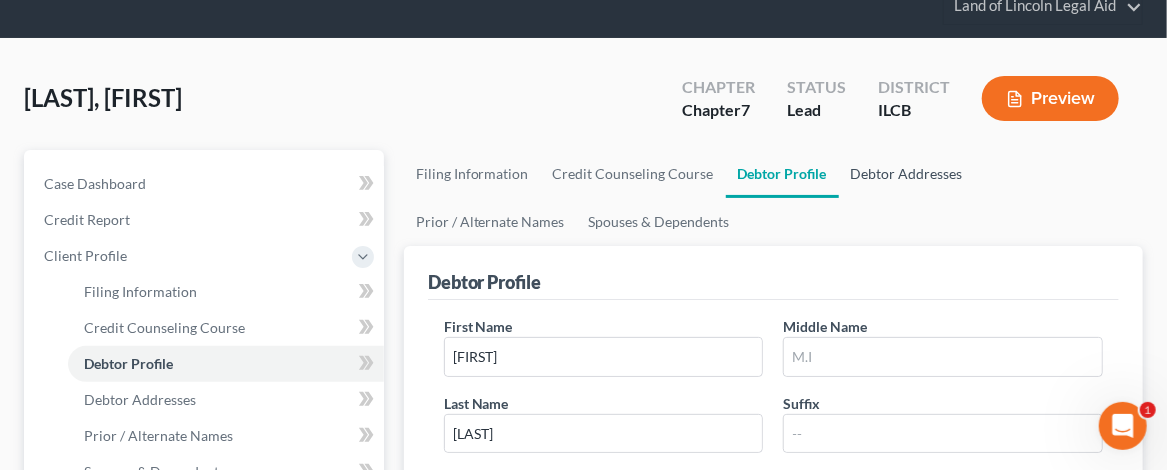 scroll, scrollTop: 200, scrollLeft: 0, axis: vertical 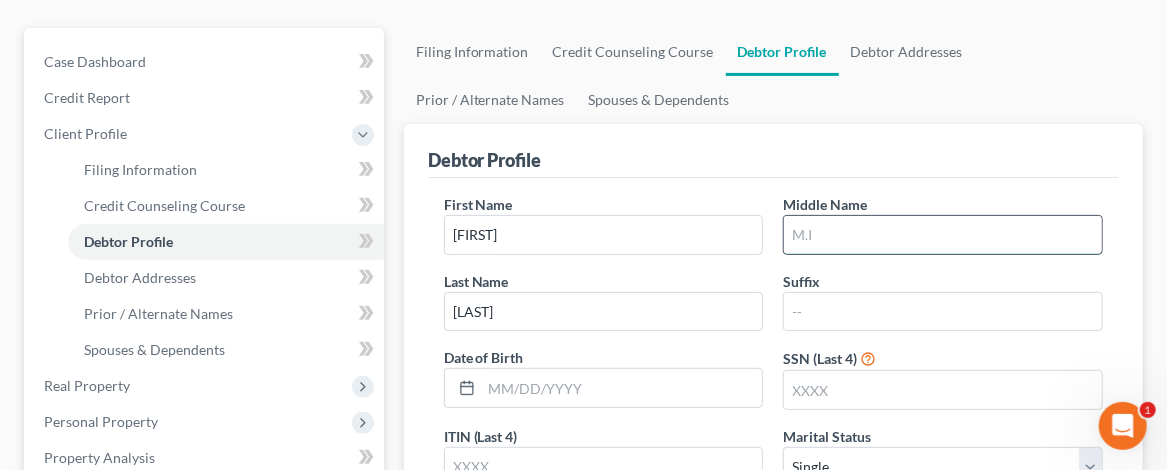 click at bounding box center [943, 235] 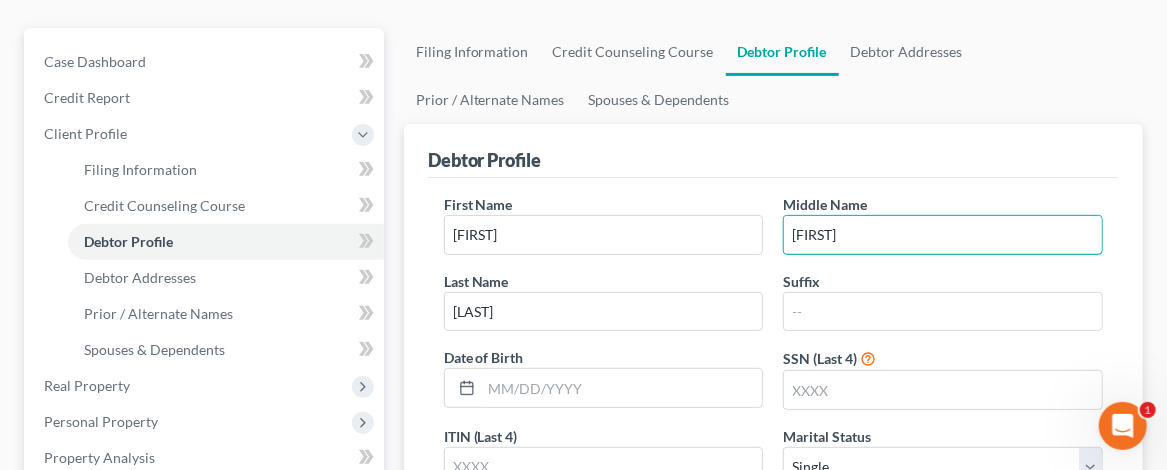 type on "[FIRST]" 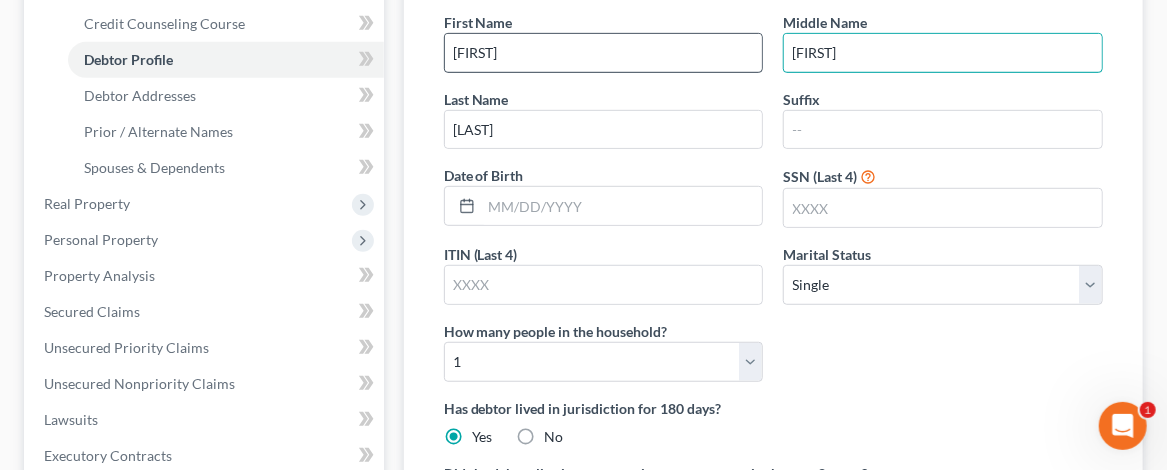 scroll, scrollTop: 400, scrollLeft: 0, axis: vertical 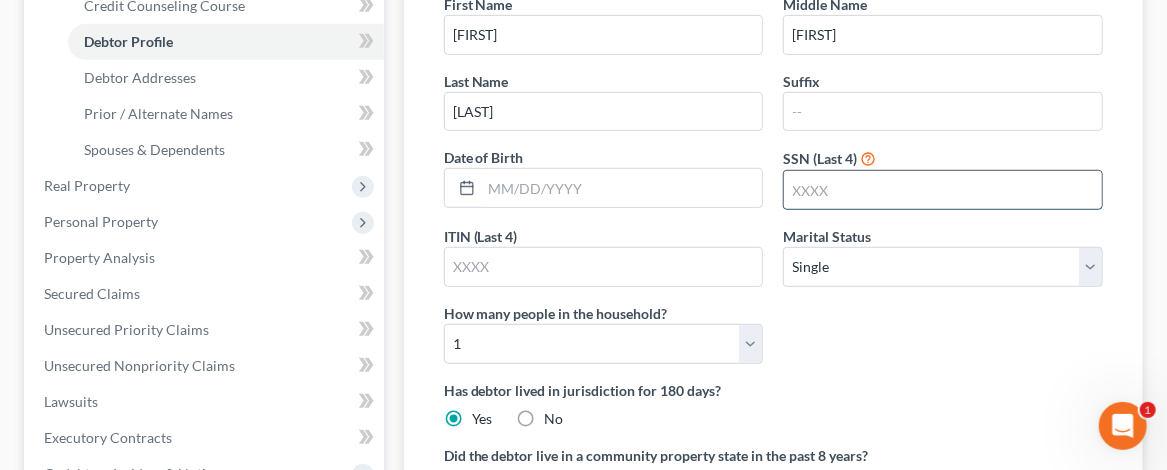 click at bounding box center (943, 190) 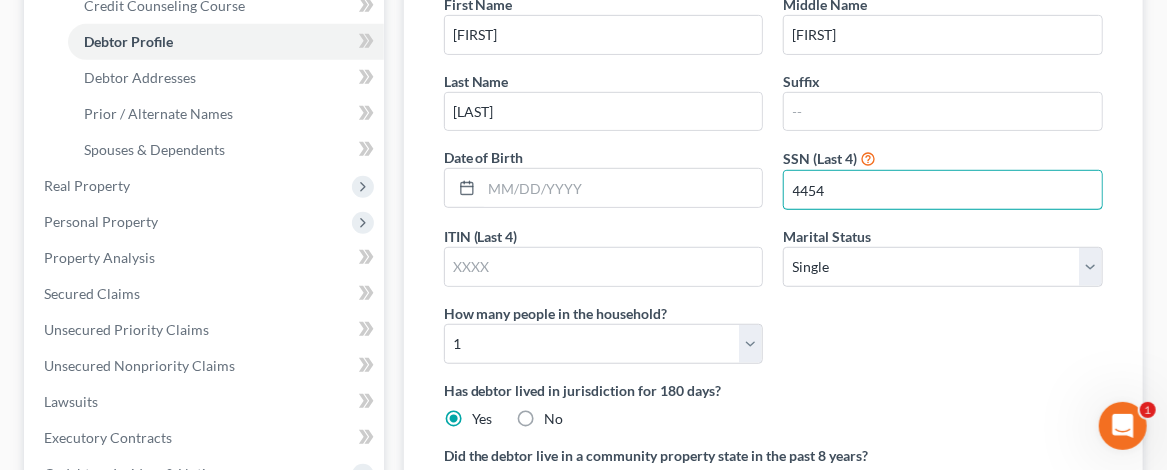 type on "4454" 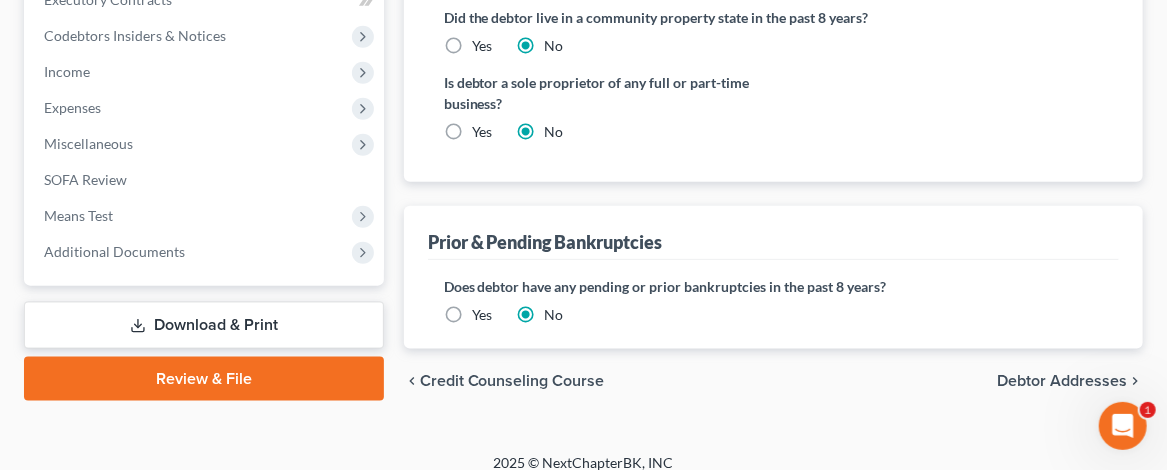 scroll, scrollTop: 850, scrollLeft: 0, axis: vertical 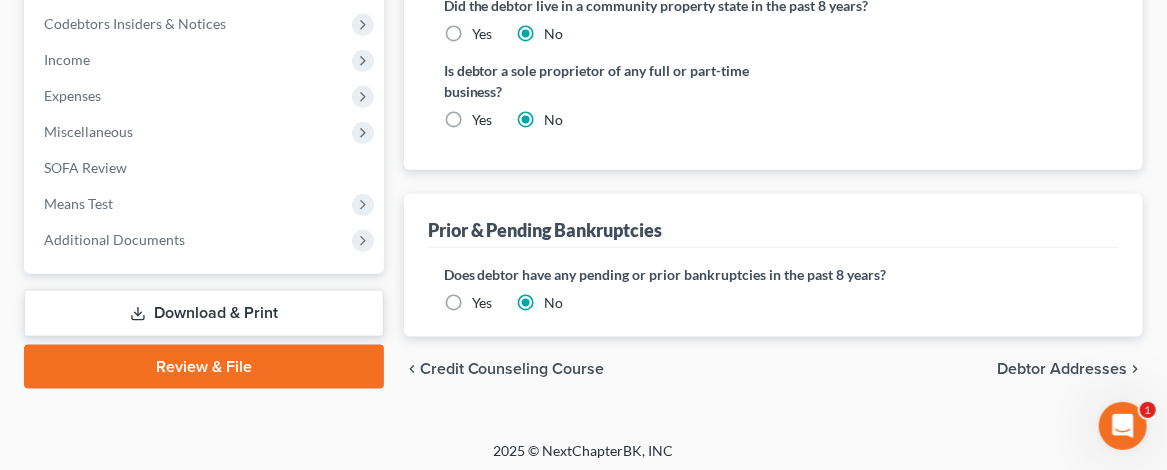 click on "Debtor Addresses" at bounding box center [1062, 369] 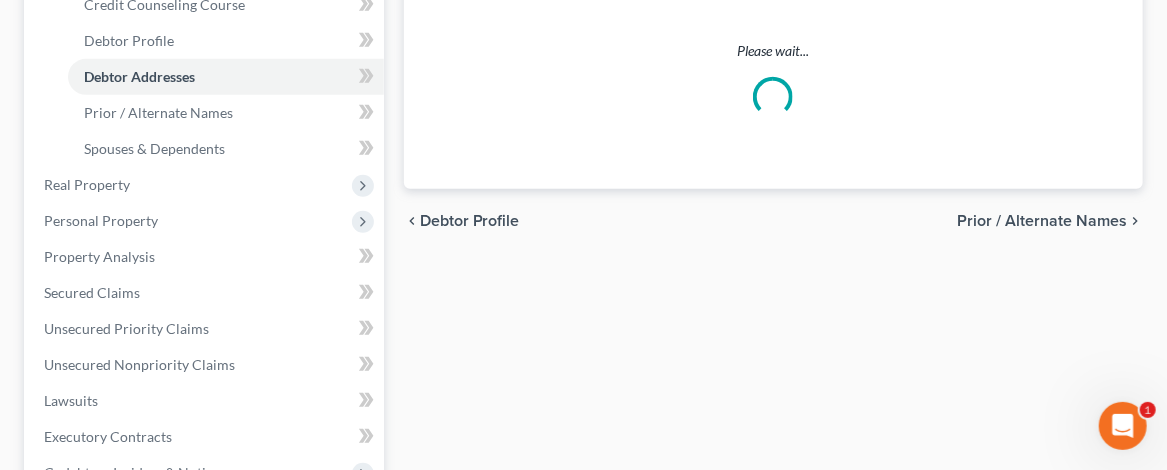 scroll, scrollTop: 4, scrollLeft: 0, axis: vertical 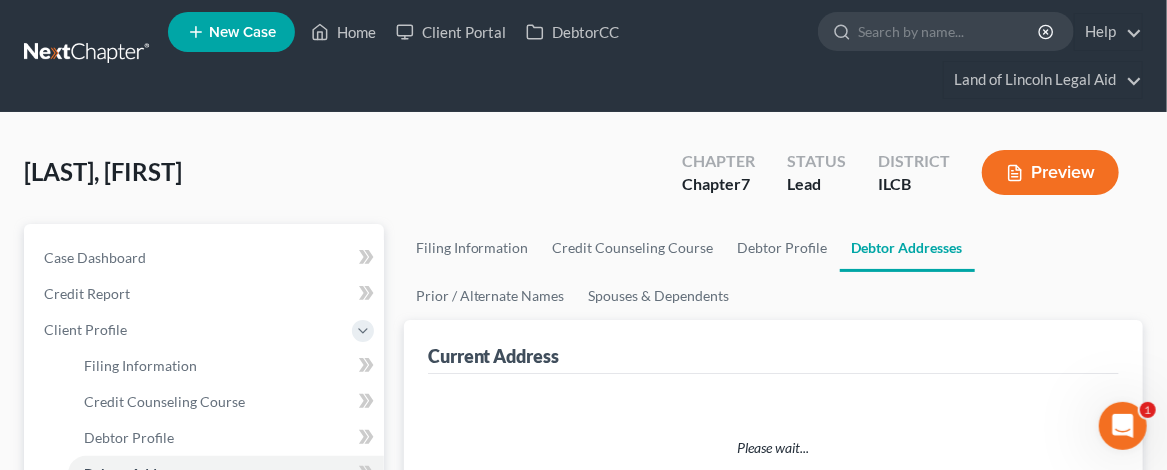 select on "0" 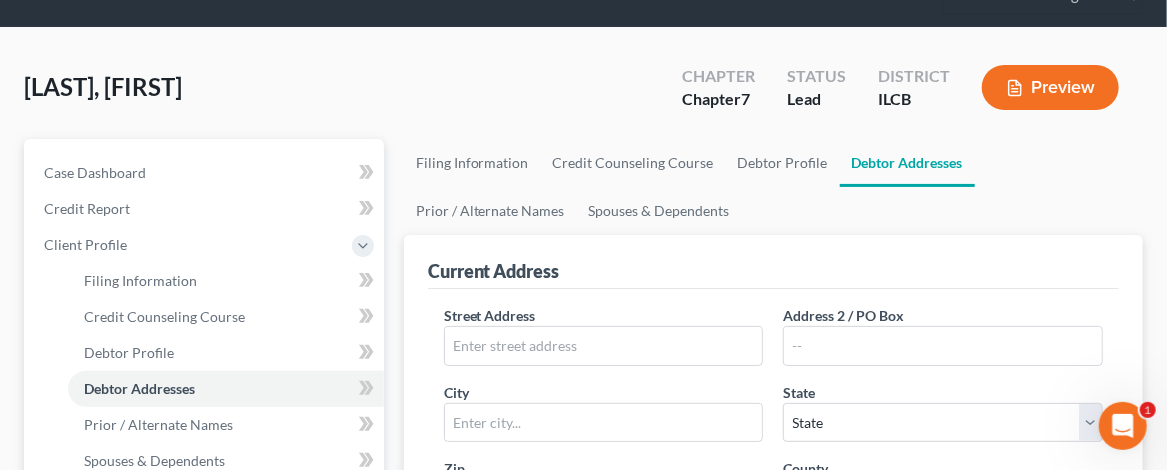 scroll, scrollTop: 200, scrollLeft: 0, axis: vertical 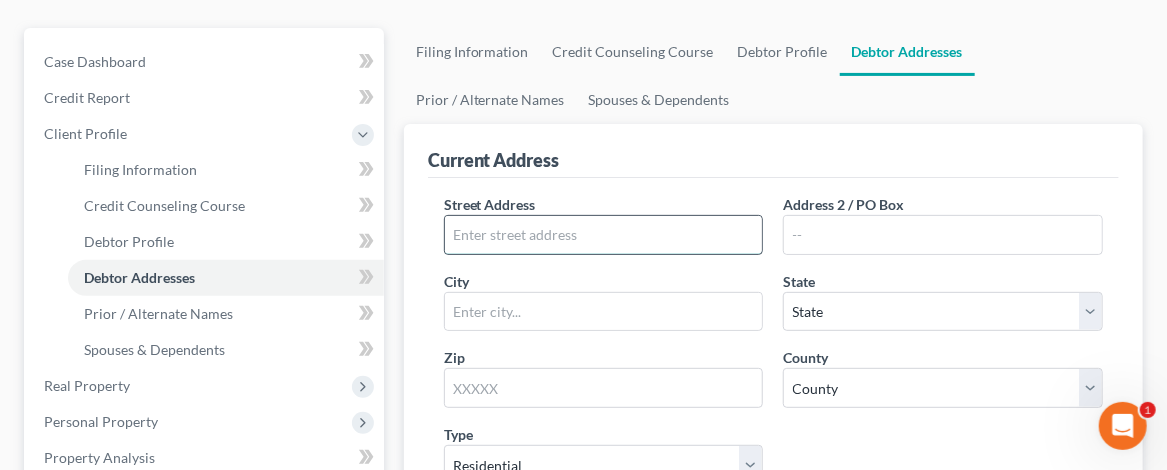 click at bounding box center [604, 235] 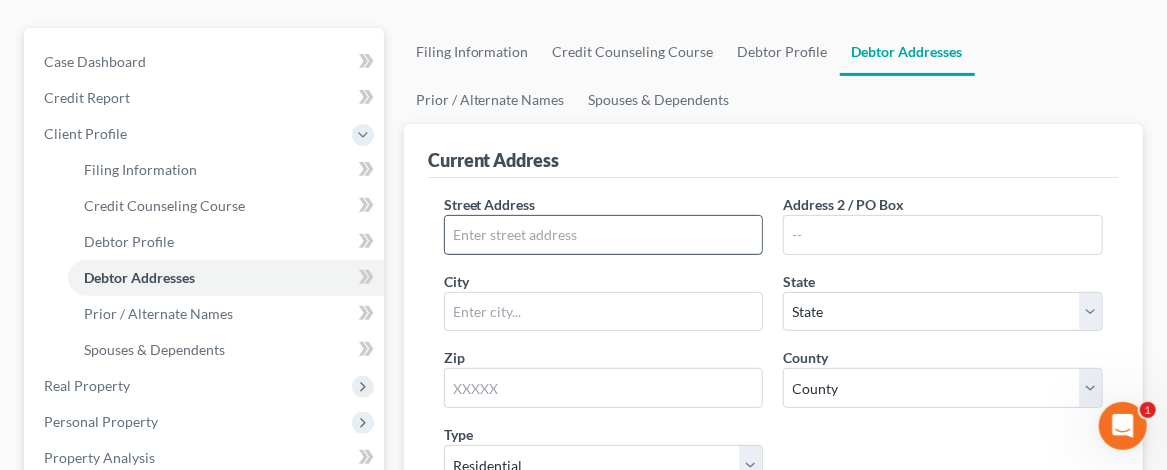 paste on "[NUMBER] [STREET]" 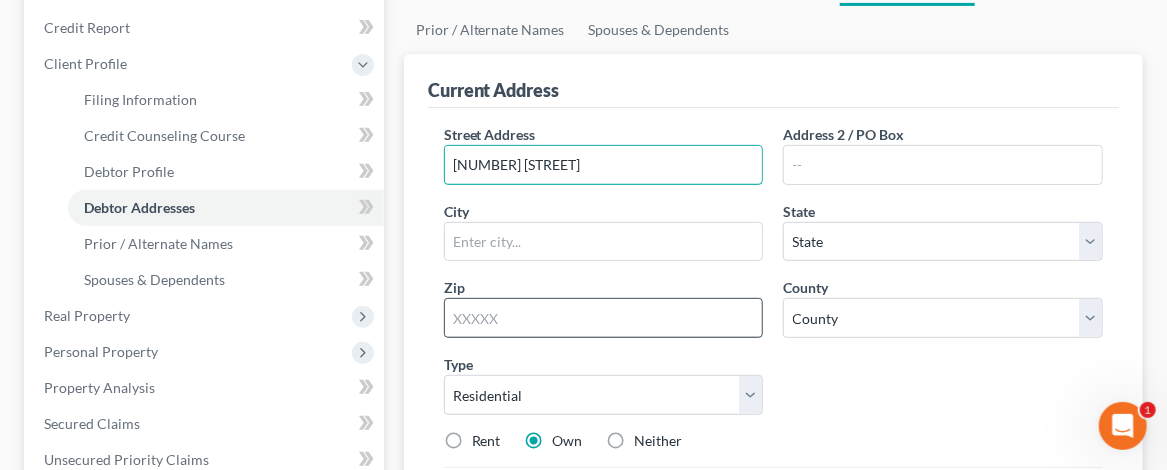 scroll, scrollTop: 300, scrollLeft: 0, axis: vertical 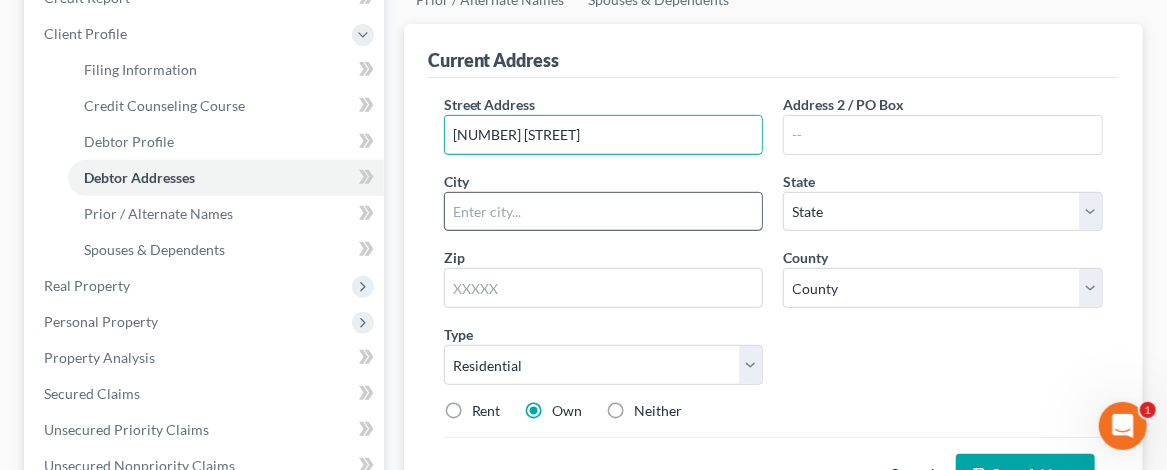 type on "[NUMBER] [STREET]" 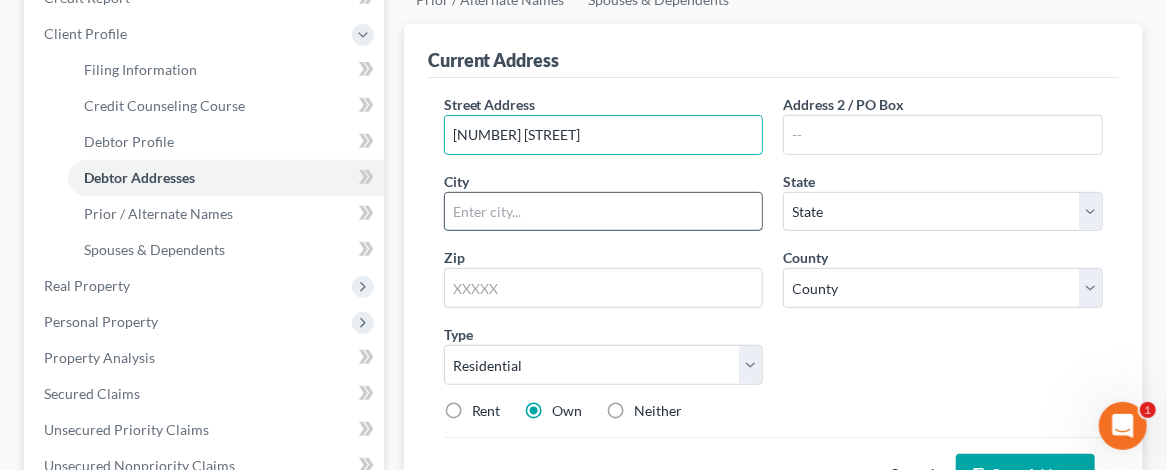 click at bounding box center (604, 212) 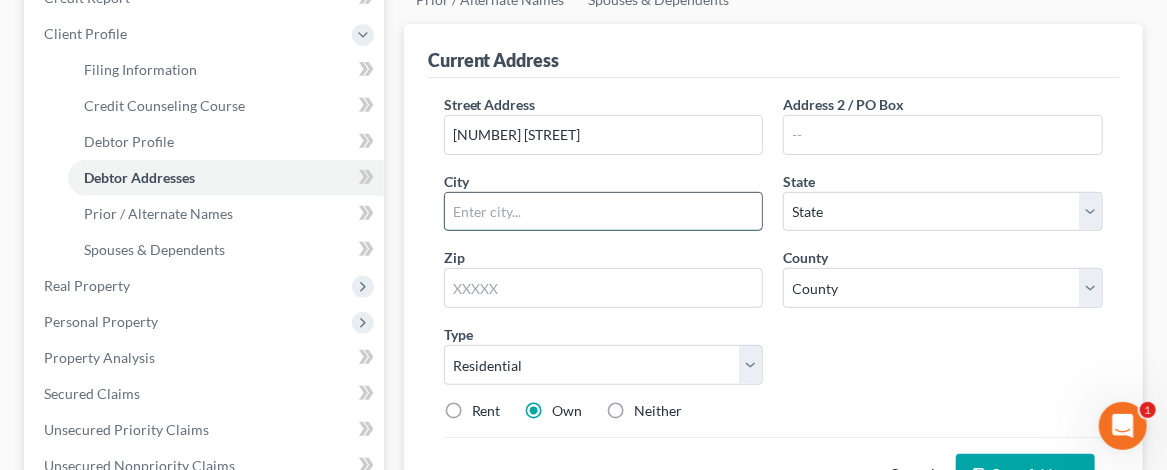 type on "Champaign" 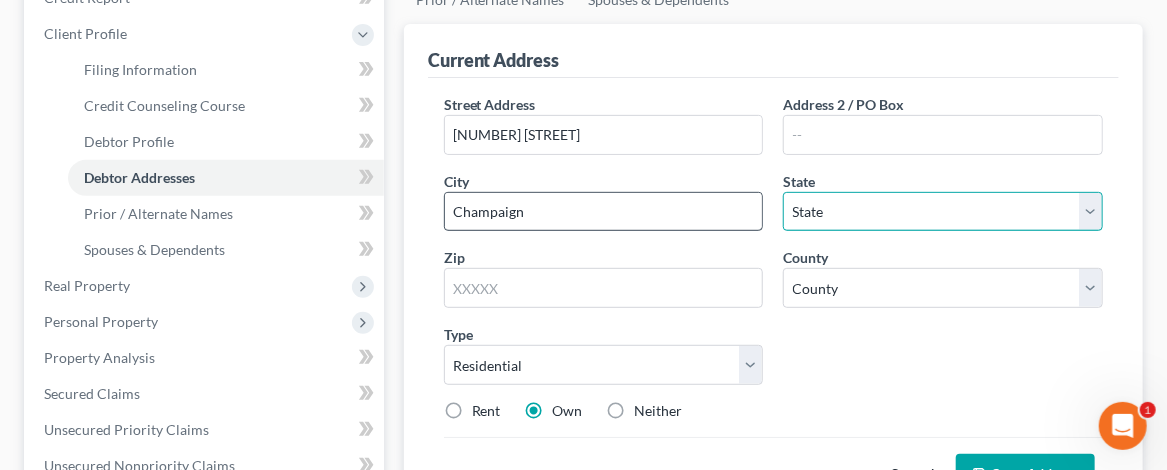 select on "14" 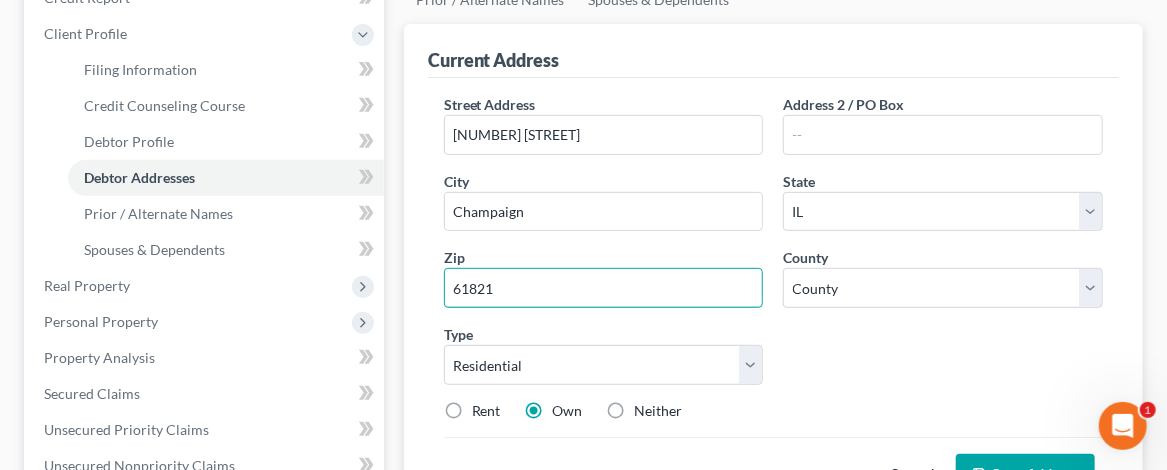 click on "61821" at bounding box center (604, 288) 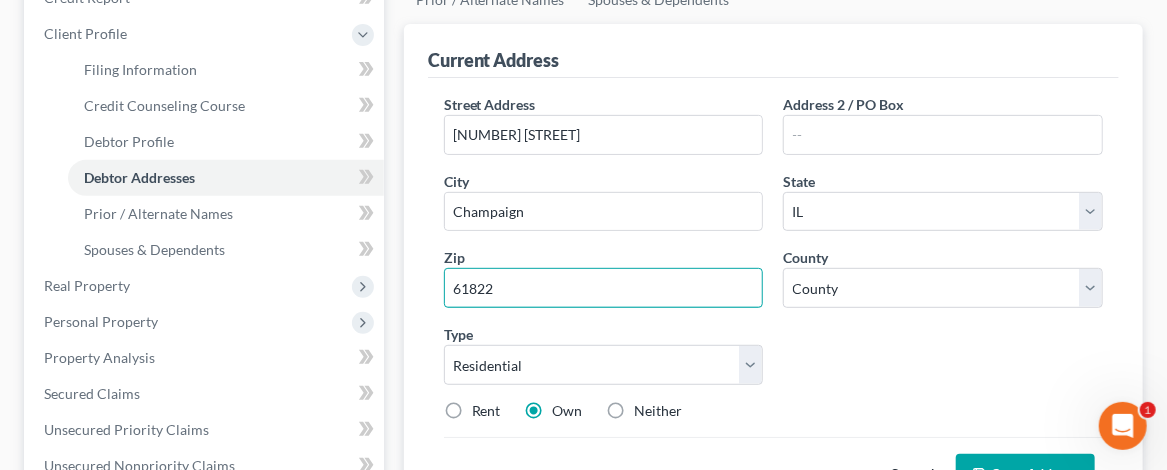 type on "61822" 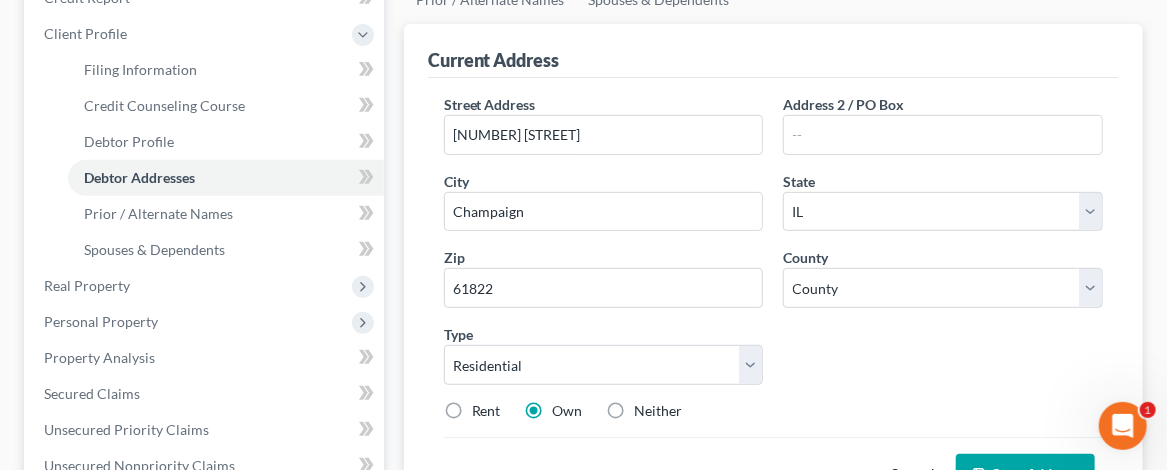 click on "Rent" at bounding box center (486, 411) 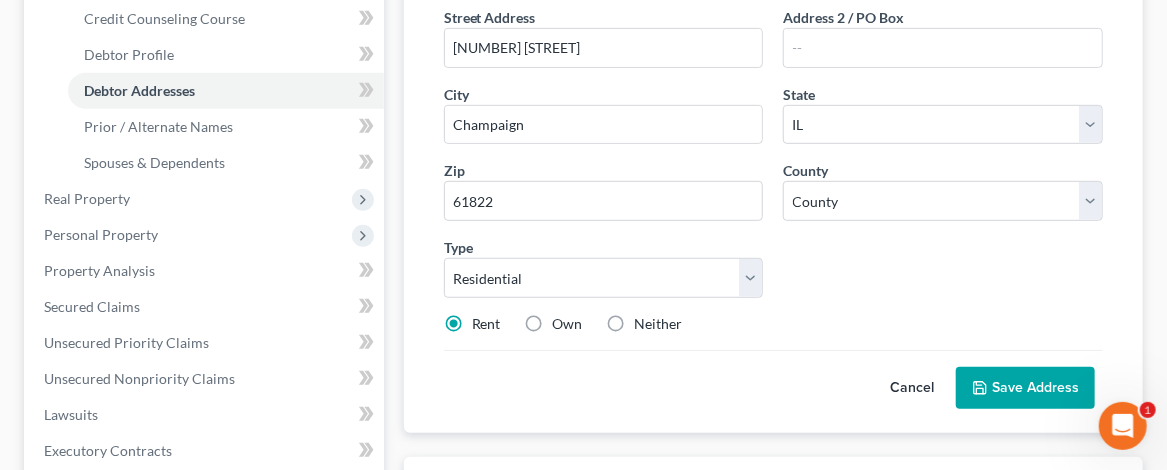 scroll, scrollTop: 500, scrollLeft: 0, axis: vertical 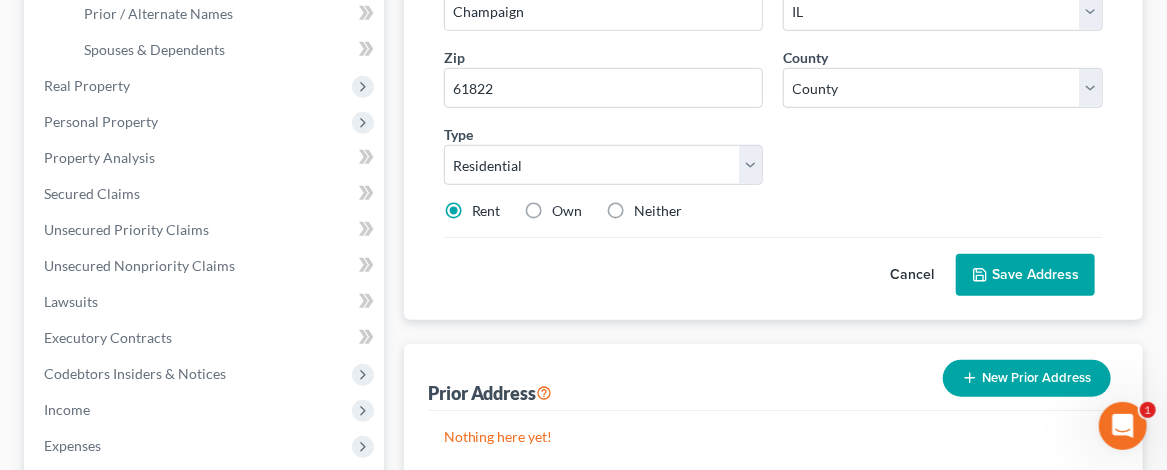 click on "Save Address" at bounding box center [1025, 275] 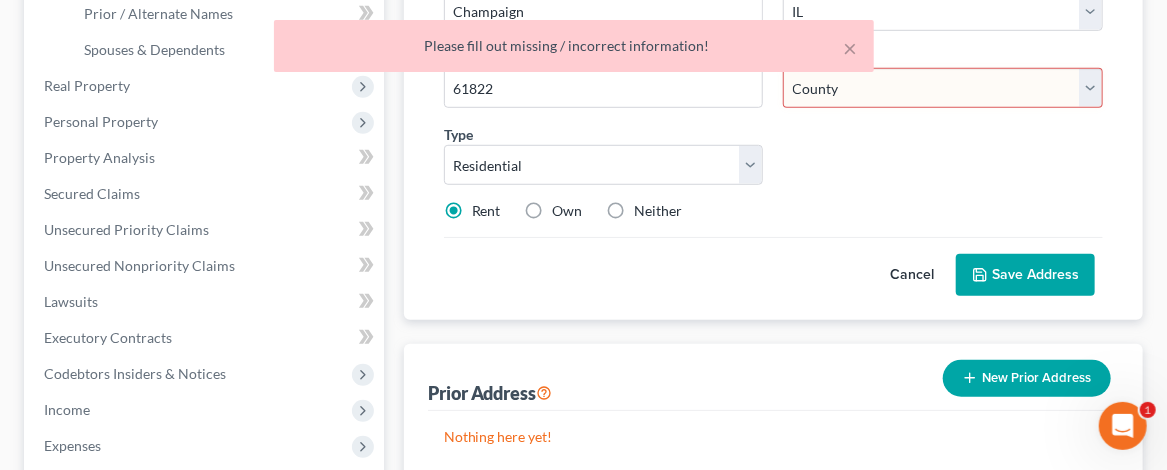 click on "County Adams County Alexander County Bond County Boone County Brown County Bureau County Calhoun County Carroll County Cass County Champaign County Christian County Clark County Clay County Clinton County Coles County Cook County Crawford County Cumberland County De Witt County DeKalb County Douglas County DuPage County Edgar County Edwards County Effingham County Fayette County Ford County Franklin County Fulton County Gallatin County Greene County Grundy County Hamilton County Hancock County Hardin County Henderson County Henry County Iroquois County Jackson County Jasper County Jefferson County Jersey County Jo Daviess County Johnson County Kane County Kankakee County Kendall County Knox County La Salle County Lake County Lawrence County Lee County Livingston County Logan County Macon County Macoupin County Madison County Marion County Marshall County Mason County Massac County McDonough County McHenry County McLean County Menard County Mercer County Monroe County Montgomery County Morgan County" at bounding box center [943, 88] 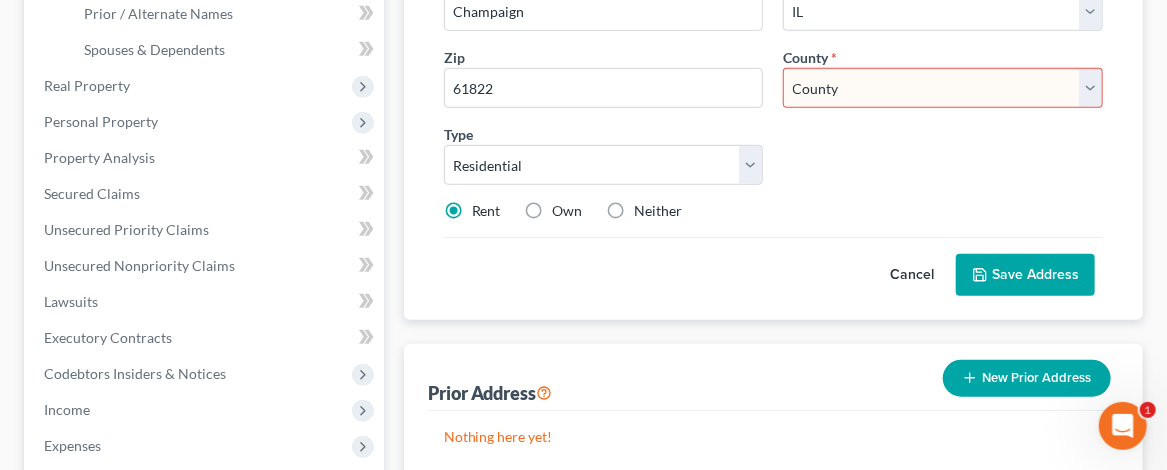 select on "9" 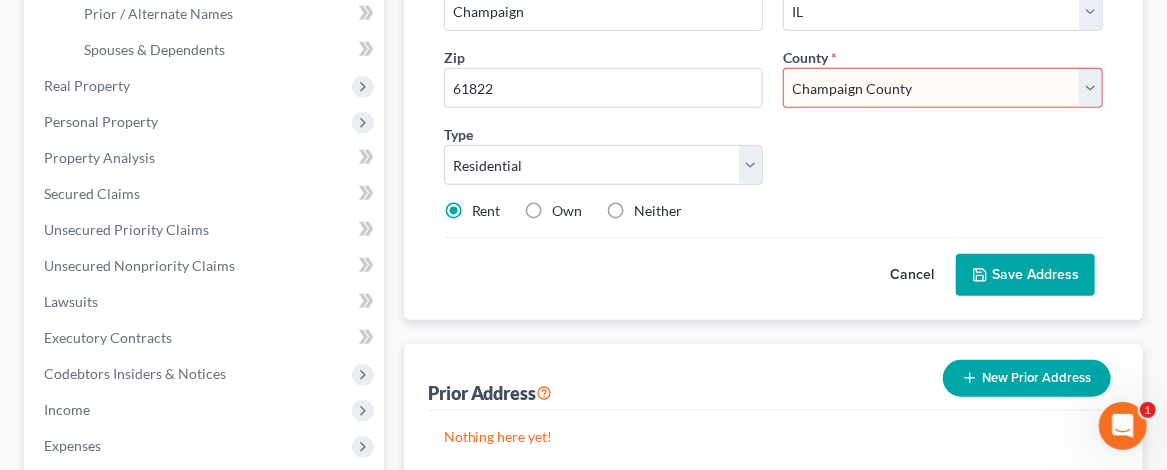 click on "County Adams County Alexander County Bond County Boone County Brown County Bureau County Calhoun County Carroll County Cass County Champaign County Christian County Clark County Clay County Clinton County Coles County Cook County Crawford County Cumberland County De Witt County DeKalb County Douglas County DuPage County Edgar County Edwards County Effingham County Fayette County Ford County Franklin County Fulton County Gallatin County Greene County Grundy County Hamilton County Hancock County Hardin County Henderson County Henry County Iroquois County Jackson County Jasper County Jefferson County Jersey County Jo Daviess County Johnson County Kane County Kankakee County Kendall County Knox County La Salle County Lake County Lawrence County Lee County Livingston County Logan County Macon County Macoupin County Madison County Marion County Marshall County Mason County Massac County McDonough County McHenry County McLean County Menard County Mercer County Monroe County Montgomery County Morgan County" at bounding box center (943, 88) 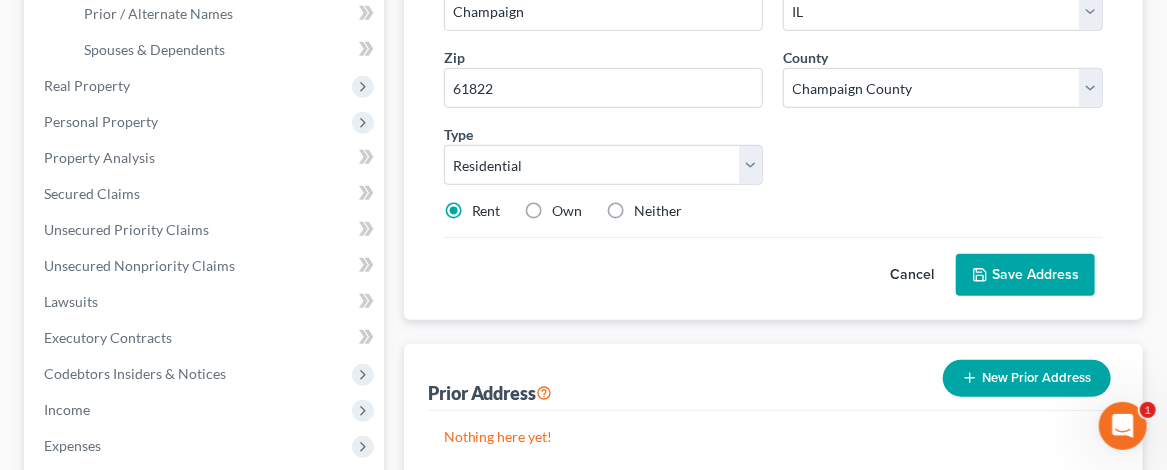 click on "Save Address" at bounding box center [1025, 275] 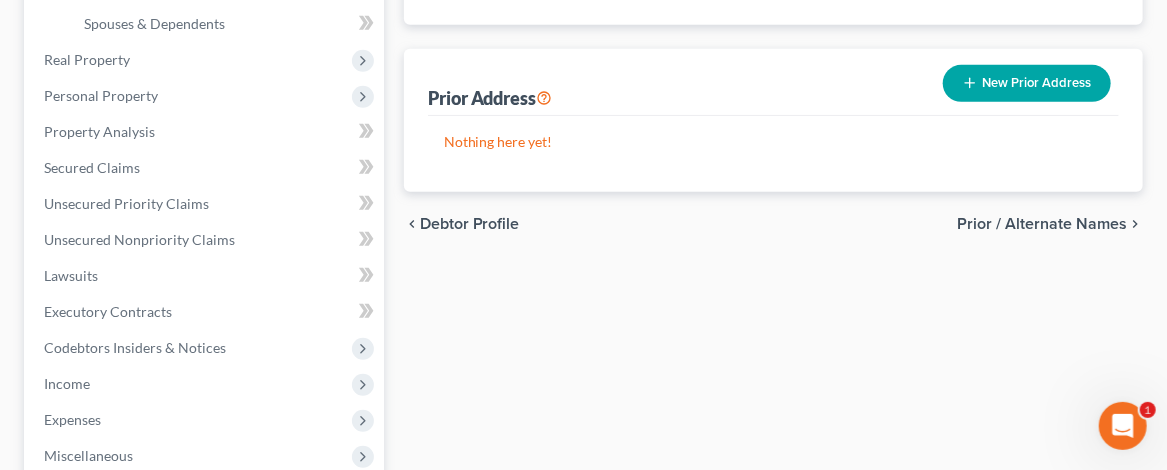 scroll, scrollTop: 542, scrollLeft: 0, axis: vertical 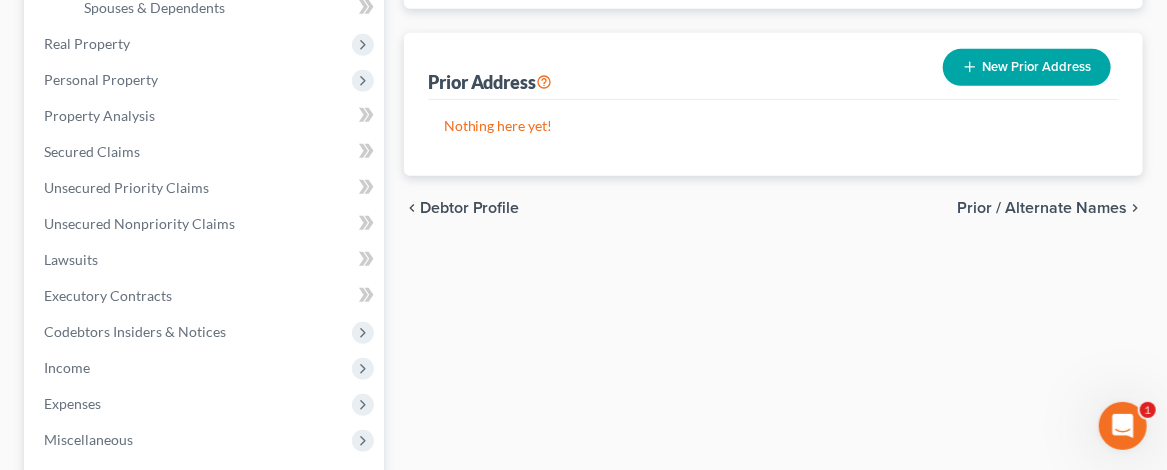 click on "Prior / Alternate Names" at bounding box center (1042, 208) 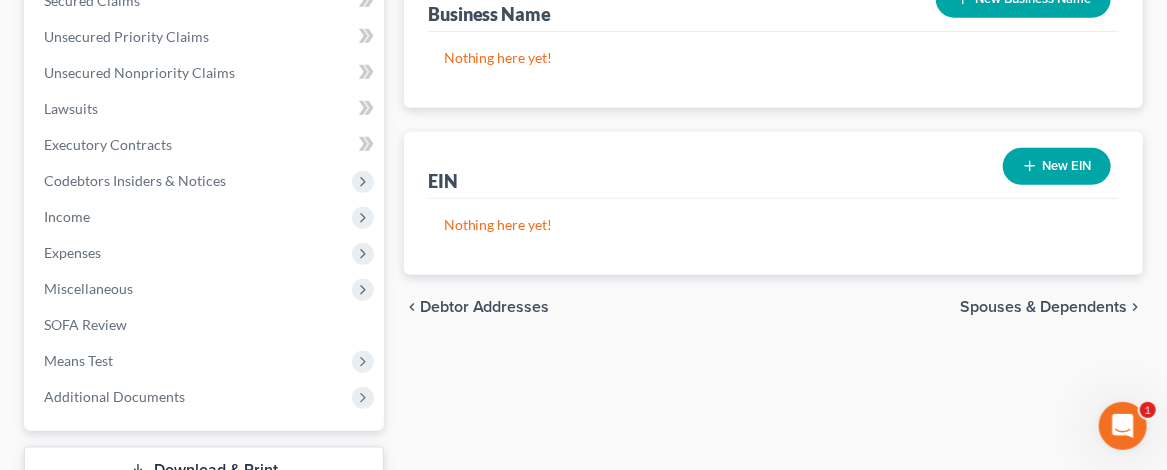 scroll, scrollTop: 800, scrollLeft: 0, axis: vertical 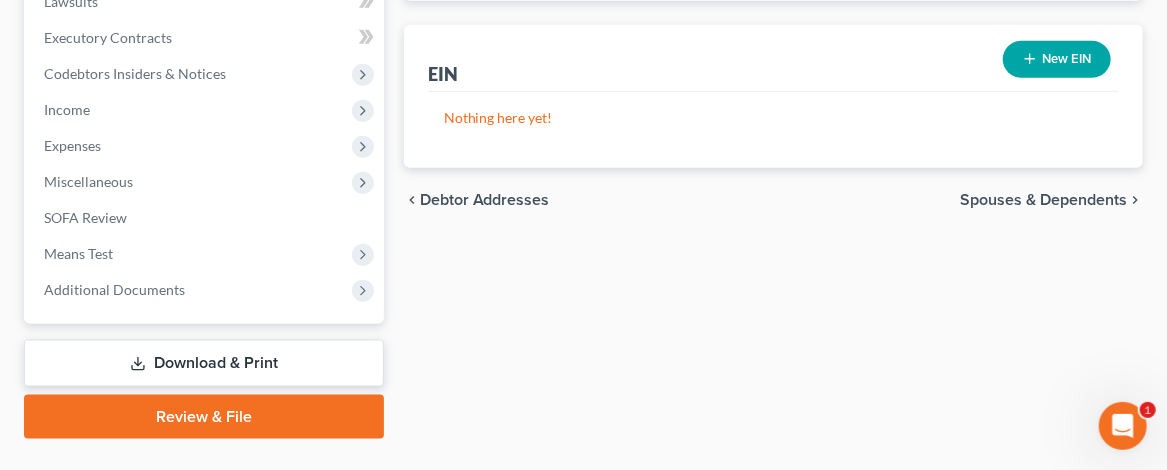 click on "Spouses & Dependents" at bounding box center [1043, 200] 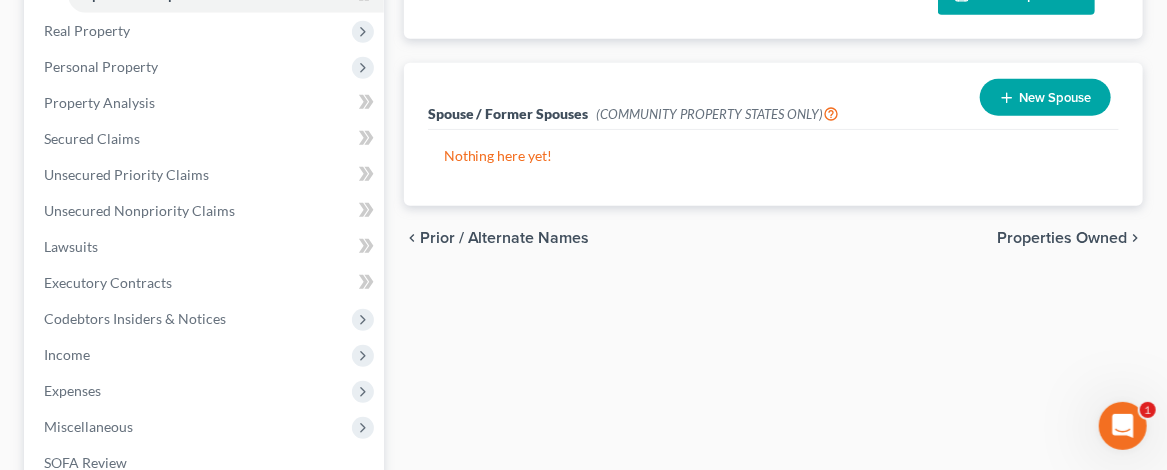 scroll, scrollTop: 600, scrollLeft: 0, axis: vertical 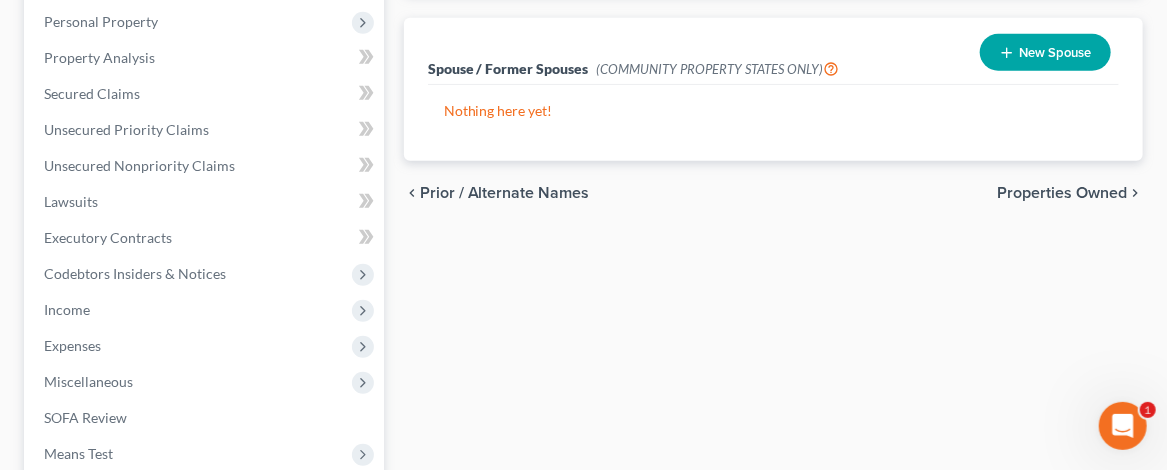 click on "Properties Owned" at bounding box center (1062, 193) 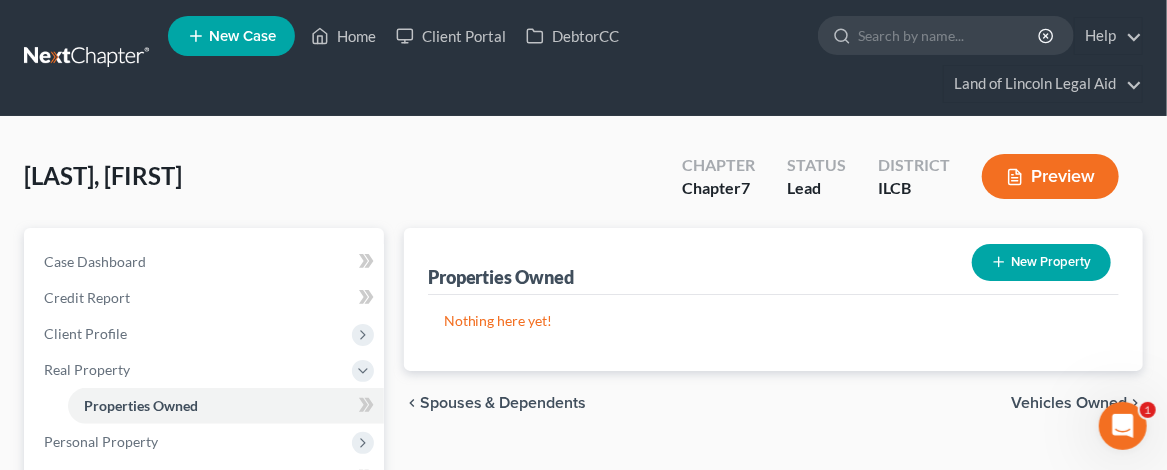scroll, scrollTop: 200, scrollLeft: 0, axis: vertical 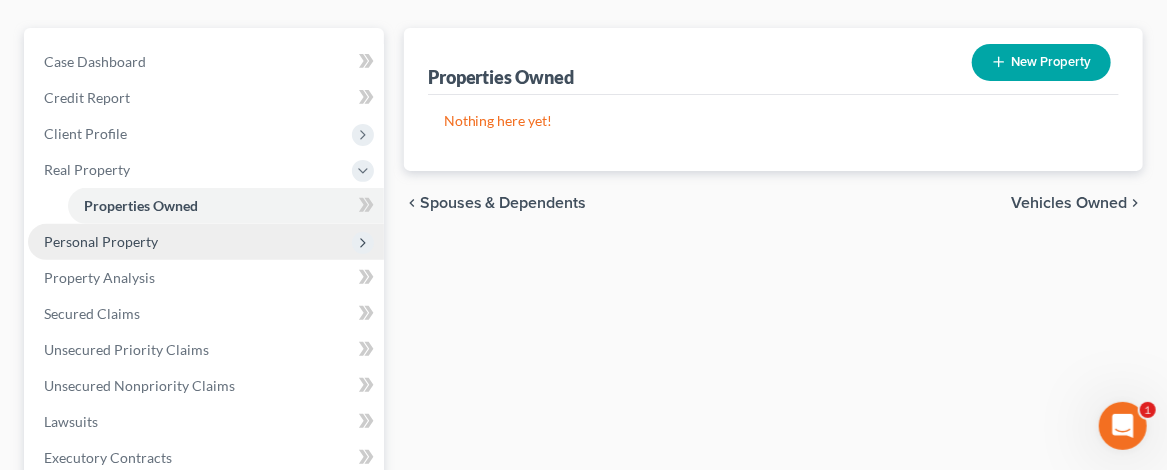 click on "Personal Property" at bounding box center (206, 242) 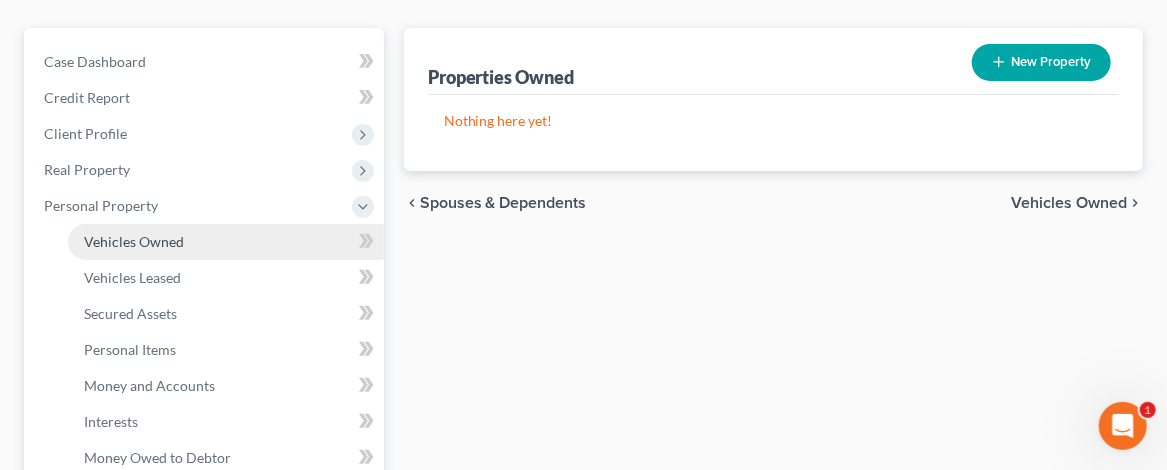 click on "Vehicles Owned" at bounding box center [226, 242] 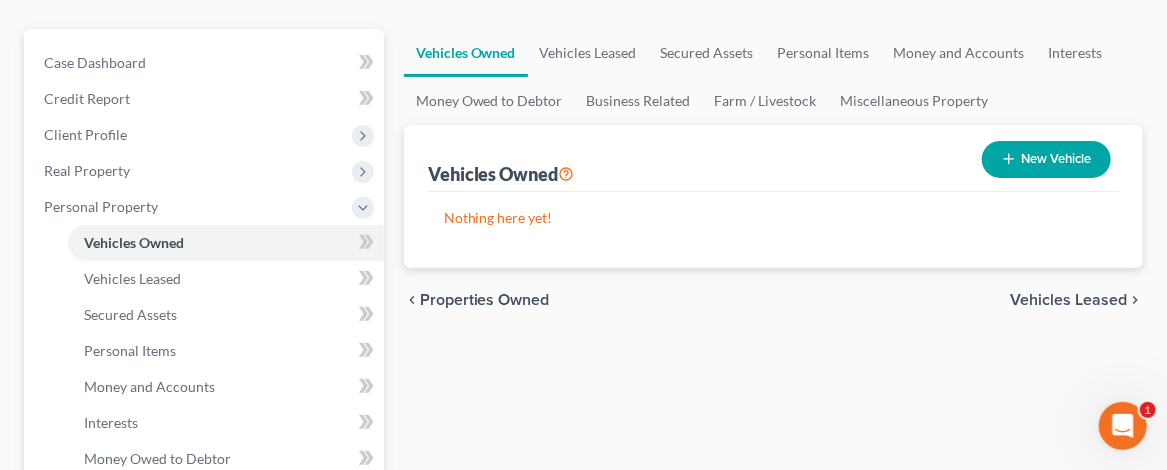 scroll, scrollTop: 200, scrollLeft: 0, axis: vertical 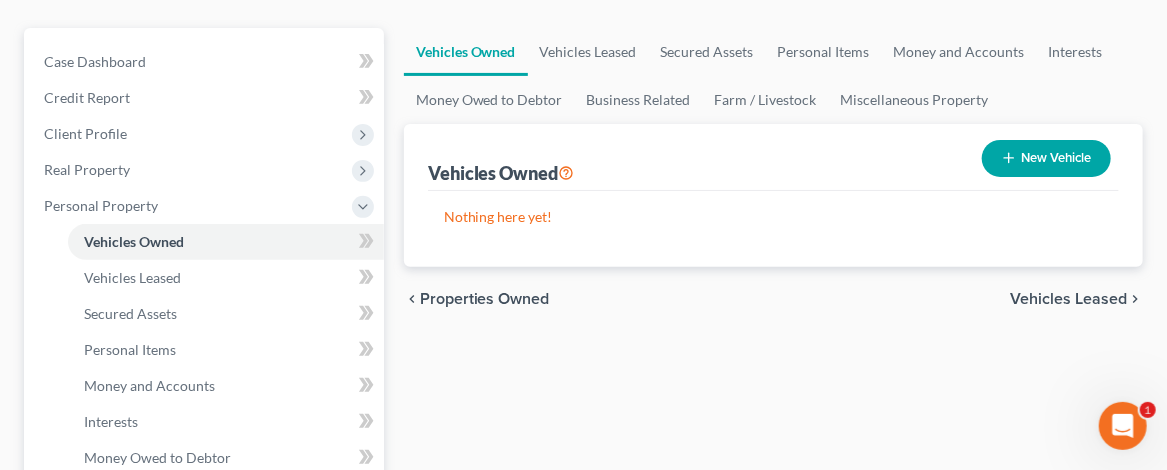click on "New Vehicle" at bounding box center [1046, 158] 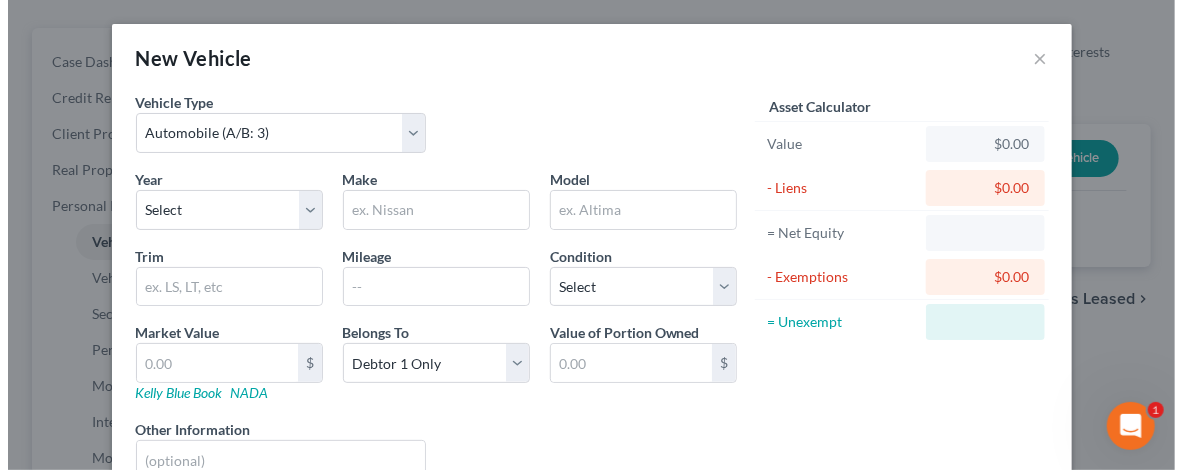 scroll, scrollTop: 164, scrollLeft: 0, axis: vertical 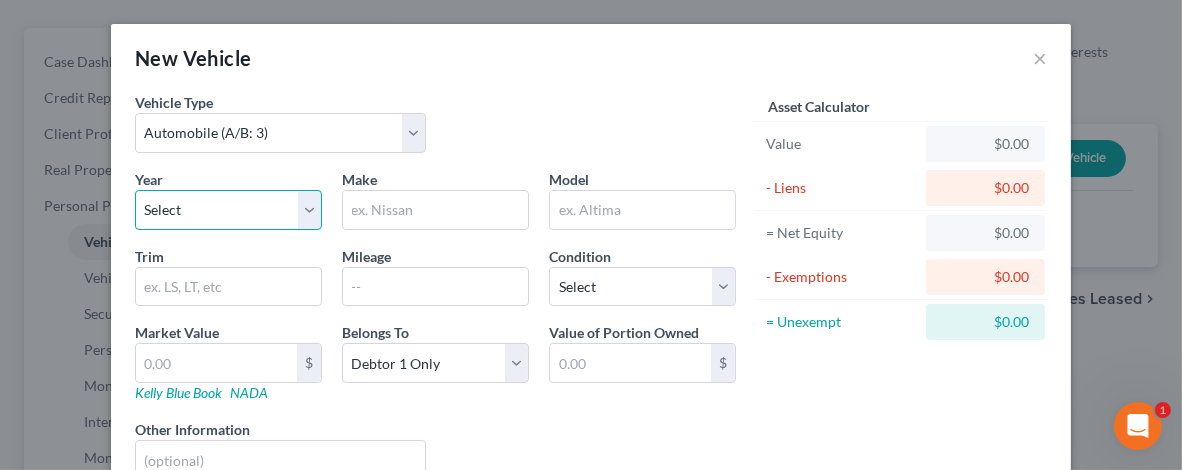 click on "Select 2026 2025 2024 2023 2022 2021 2020 2019 2018 2017 2016 2015 2014 2013 2012 2011 2010 2009 2008 2007 2006 2005 2004 2003 2002 2001 2000 1999 1998 1997 1996 1995 1994 1993 1992 1991 1990 1989 1988 1987 1986 1985 1984 1983 1982 1981 1980 1979 1978 1977 1976 1975 1974 1973 1972 1971 1970 1969 1968 1967 1966 1965 1964 1963 1962 1961 1960 1959 1958 1957 1956 1955 1954 1953 1952 1951 1950 1949 1948 1947 1946 1945 1944 1943 1942 1941 1940 1939 1938 1937 1936 1935 1934 1933 1932 1931 1930 1929 1928 1927 1926 1925 1924 1923 1922 1921 1920 1919 1918 1917 1916 1915 1914 1913 1912 1911 1910 1909 1908 1907 1906 1905 1904 1903 1902 1901" at bounding box center [228, 210] 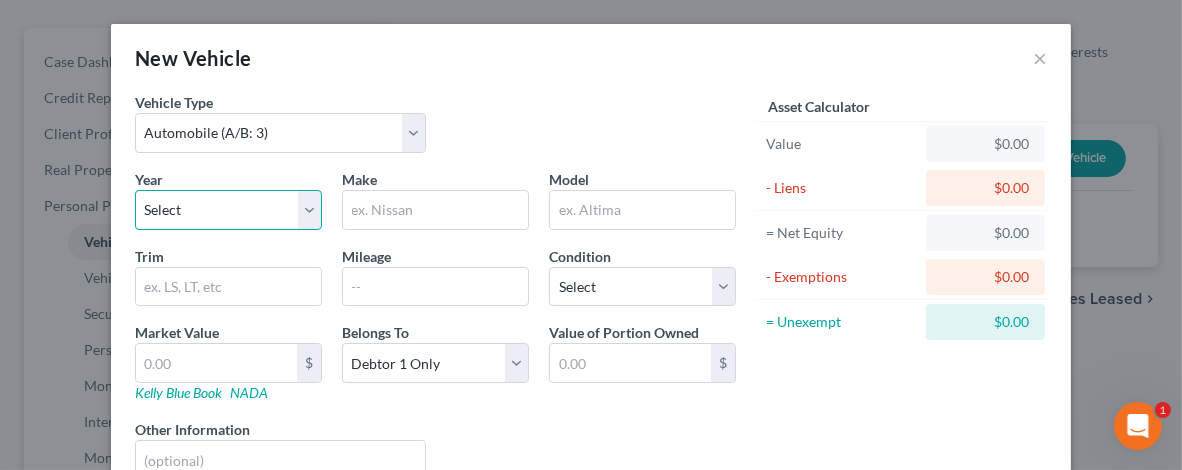 select on "10" 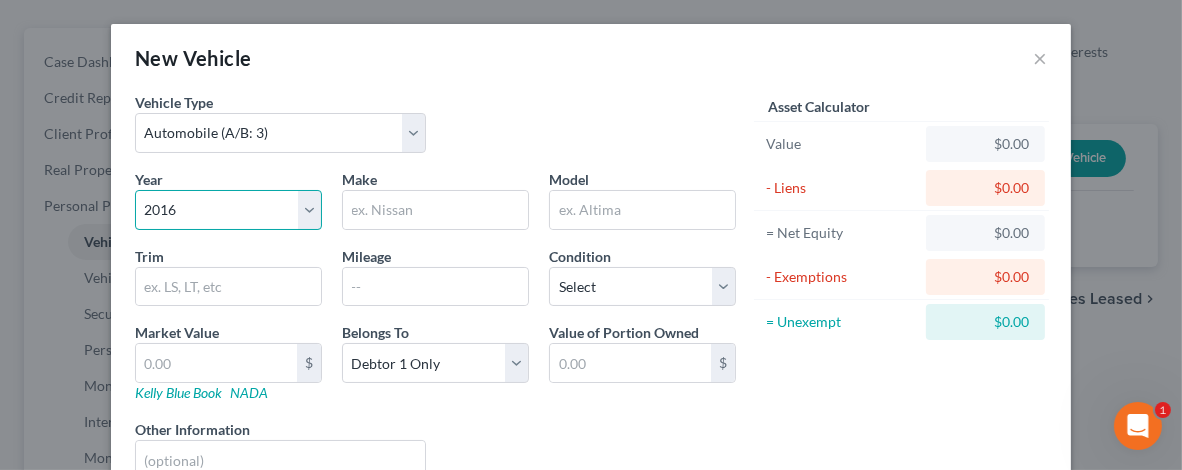 click on "Select 2026 2025 2024 2023 2022 2021 2020 2019 2018 2017 2016 2015 2014 2013 2012 2011 2010 2009 2008 2007 2006 2005 2004 2003 2002 2001 2000 1999 1998 1997 1996 1995 1994 1993 1992 1991 1990 1989 1988 1987 1986 1985 1984 1983 1982 1981 1980 1979 1978 1977 1976 1975 1974 1973 1972 1971 1970 1969 1968 1967 1966 1965 1964 1963 1962 1961 1960 1959 1958 1957 1956 1955 1954 1953 1952 1951 1950 1949 1948 1947 1946 1945 1944 1943 1942 1941 1940 1939 1938 1937 1936 1935 1934 1933 1932 1931 1930 1929 1928 1927 1926 1925 1924 1923 1922 1921 1920 1919 1918 1917 1916 1915 1914 1913 1912 1911 1910 1909 1908 1907 1906 1905 1904 1903 1902 1901" at bounding box center (228, 210) 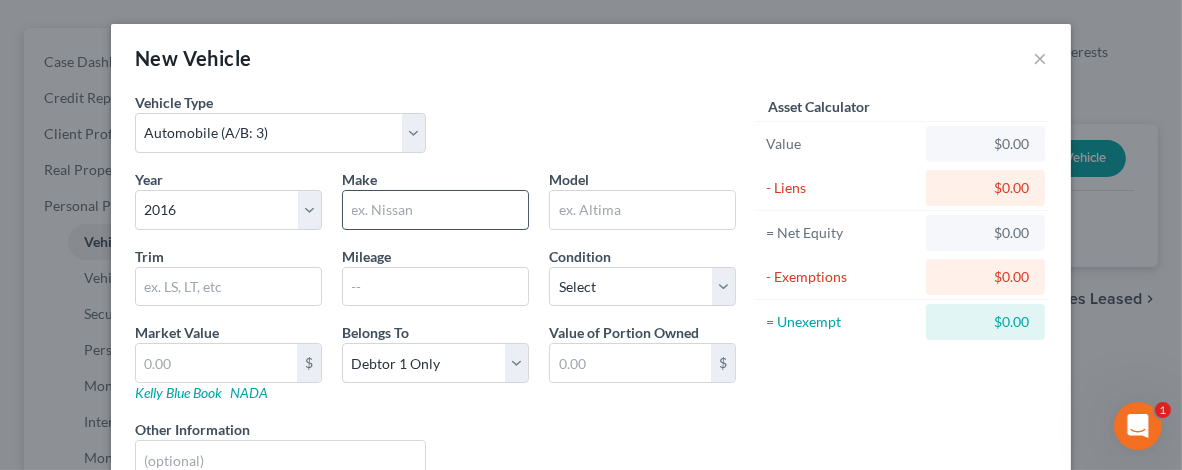 click at bounding box center (435, 210) 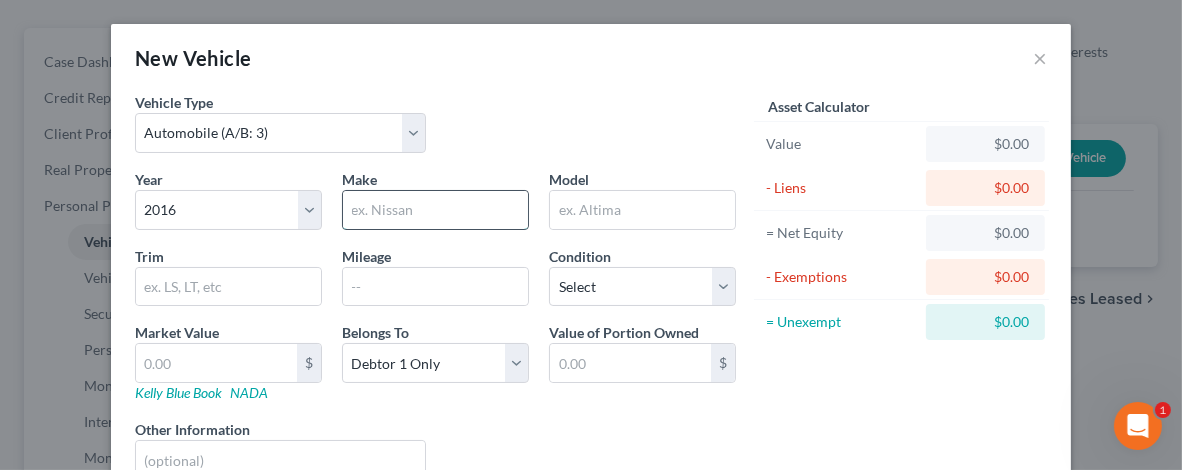 click at bounding box center [435, 210] 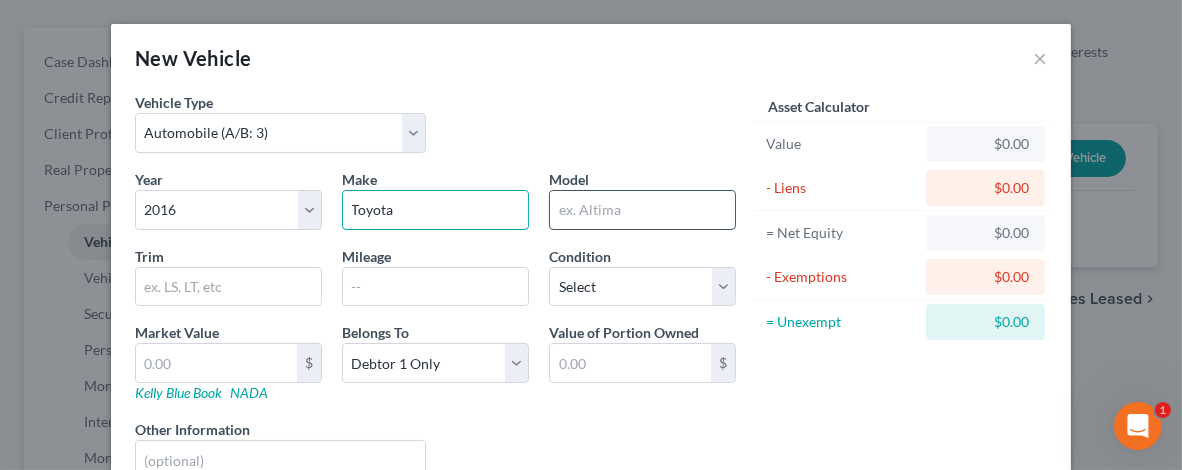 type on "Toyota" 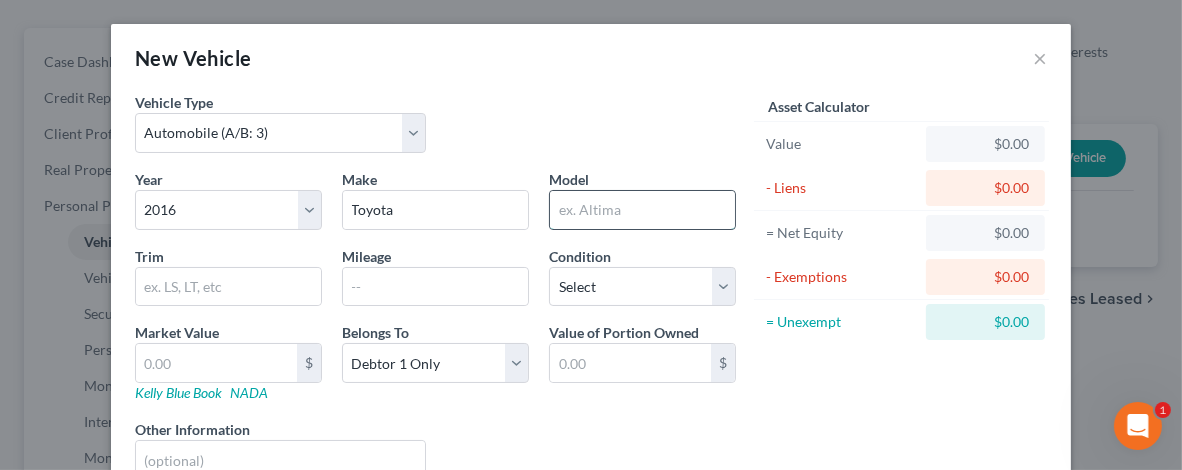 click at bounding box center [642, 210] 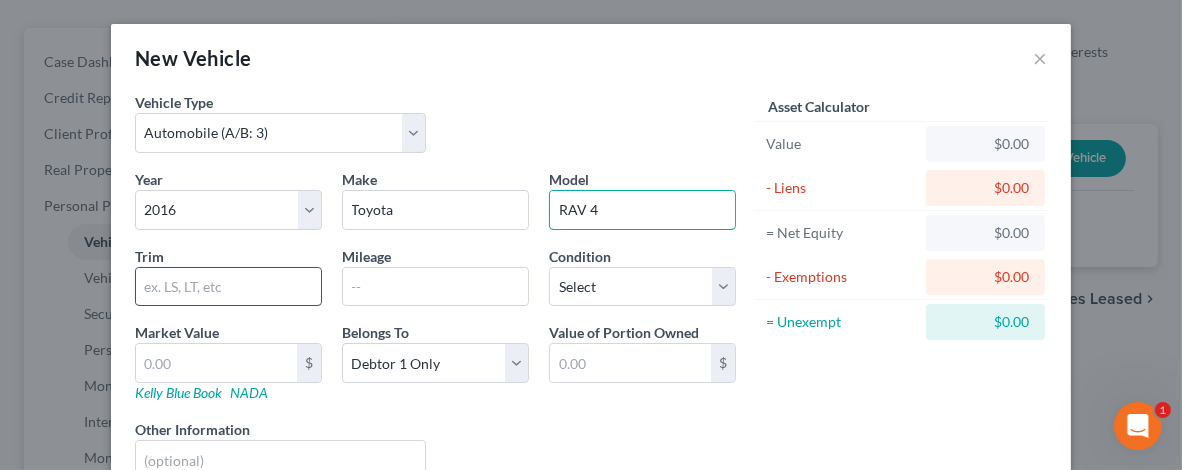 type on "RAV 4" 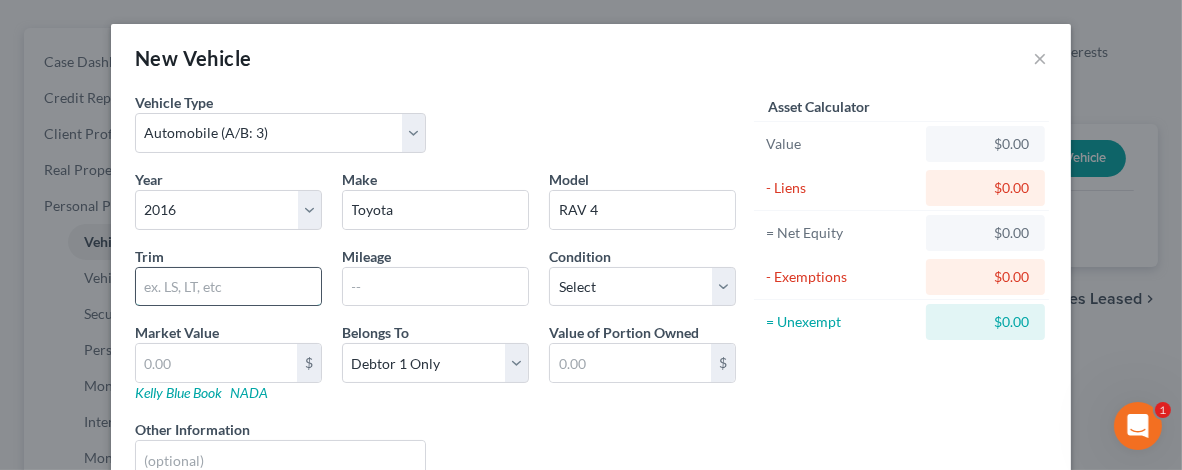 click at bounding box center [228, 287] 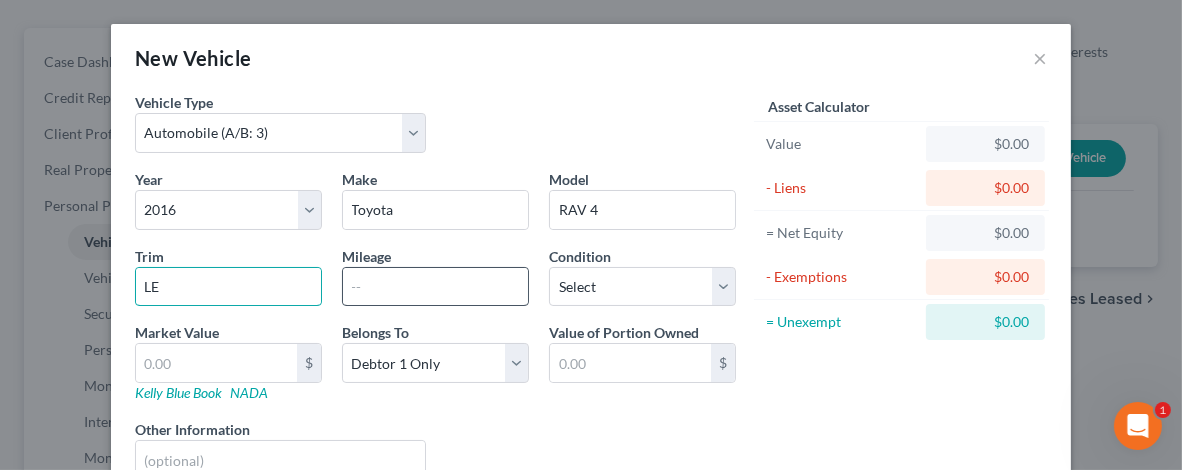 type on "LE" 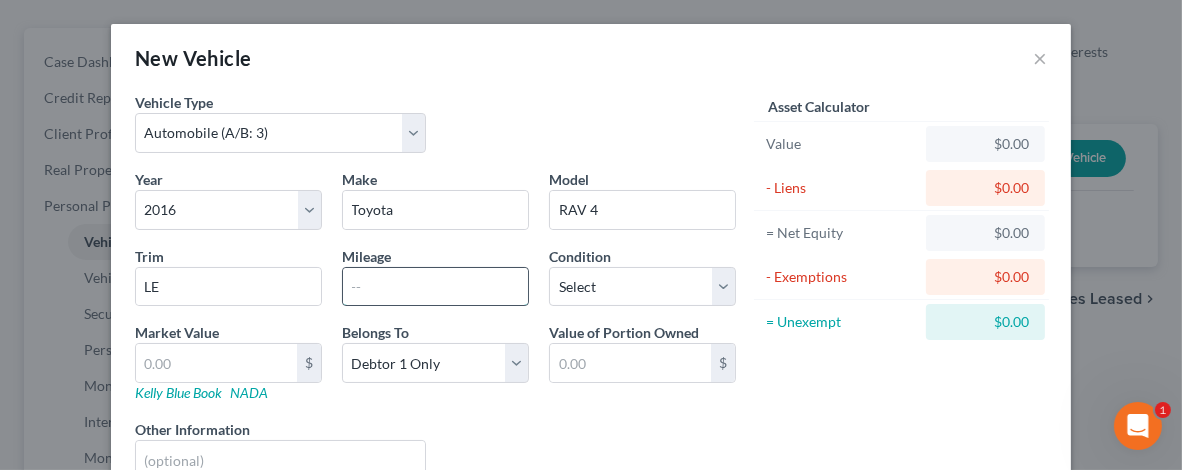 click at bounding box center [435, 287] 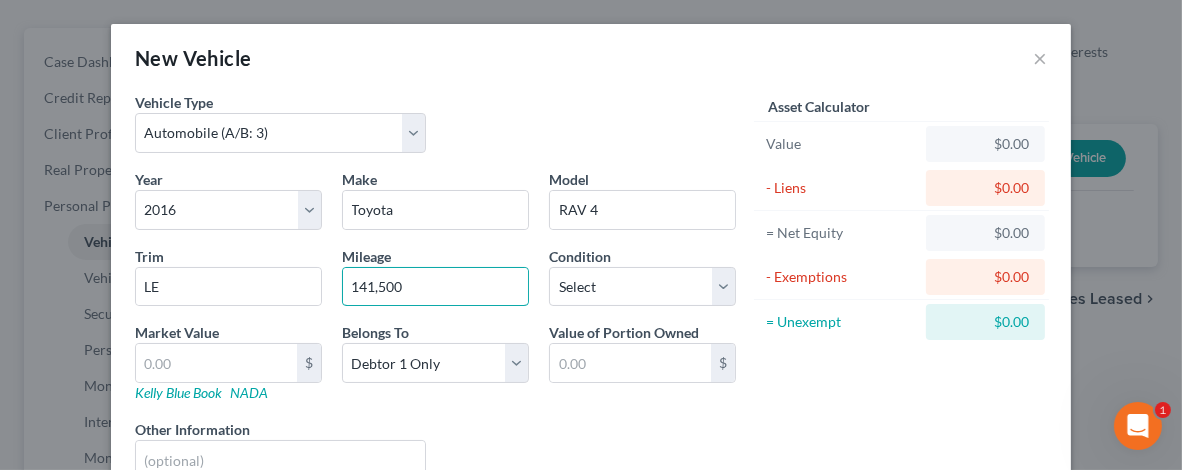 type on "141,500" 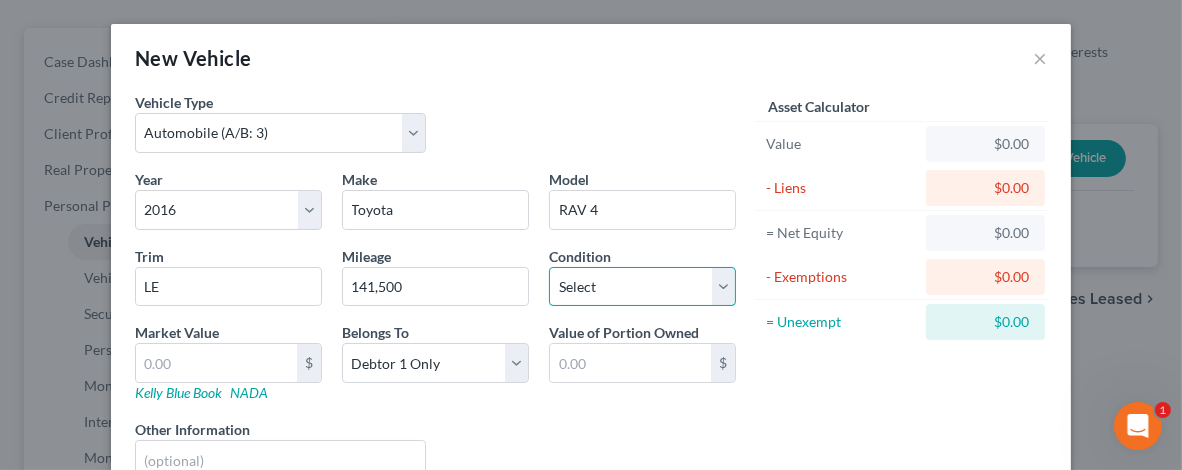click on "Select Excellent Very Good Good Fair Poor" at bounding box center (642, 287) 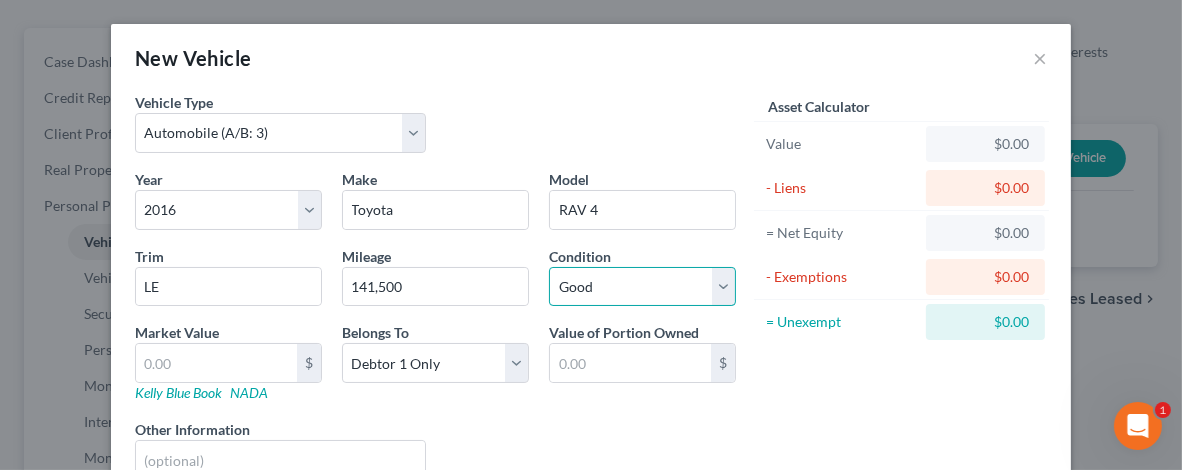click on "Select Excellent Very Good Good Fair Poor" at bounding box center (642, 287) 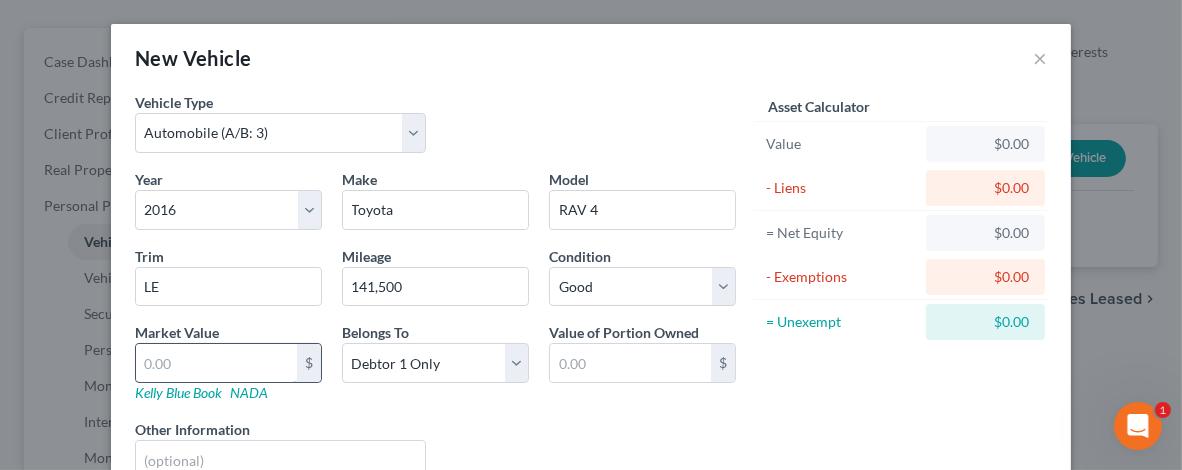 click at bounding box center (216, 363) 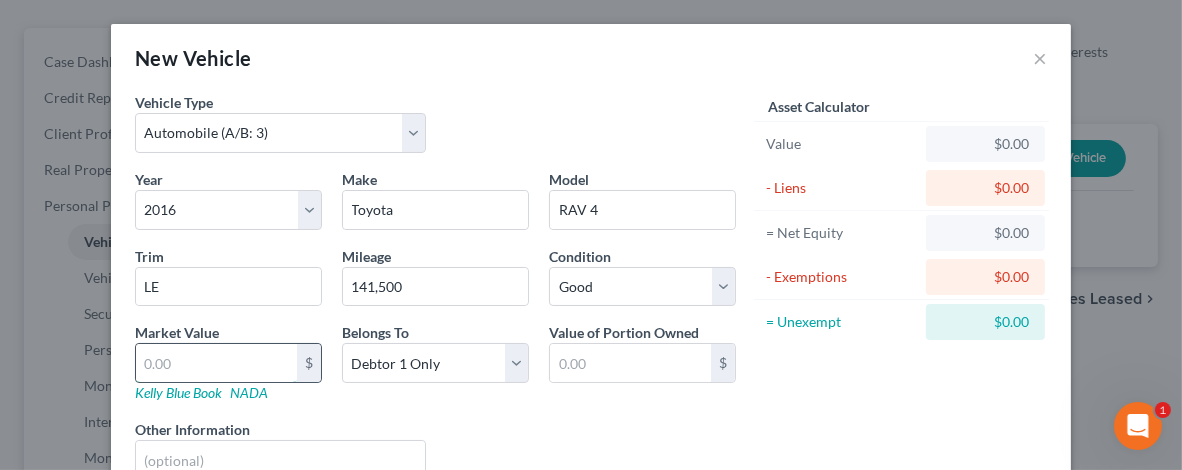 type on "1" 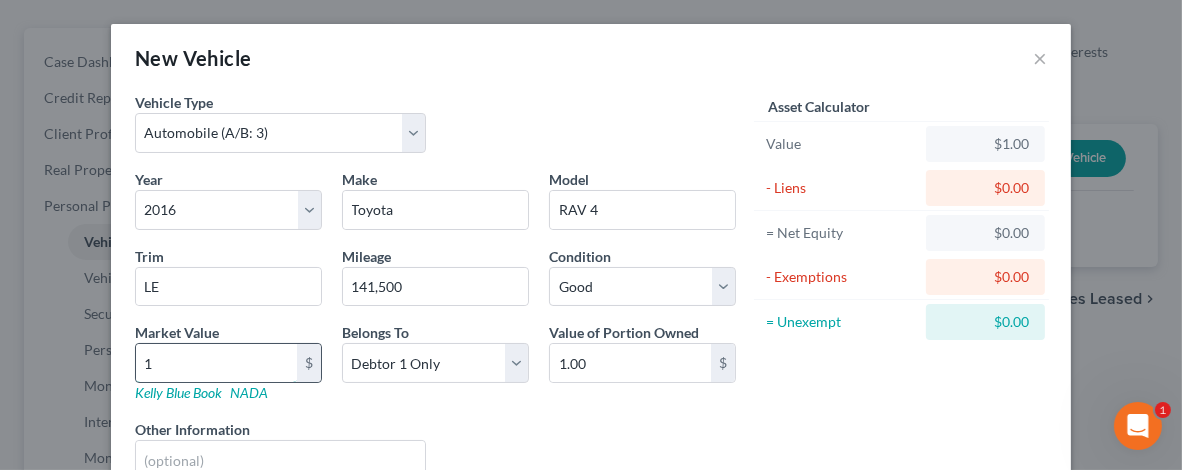 type on "10" 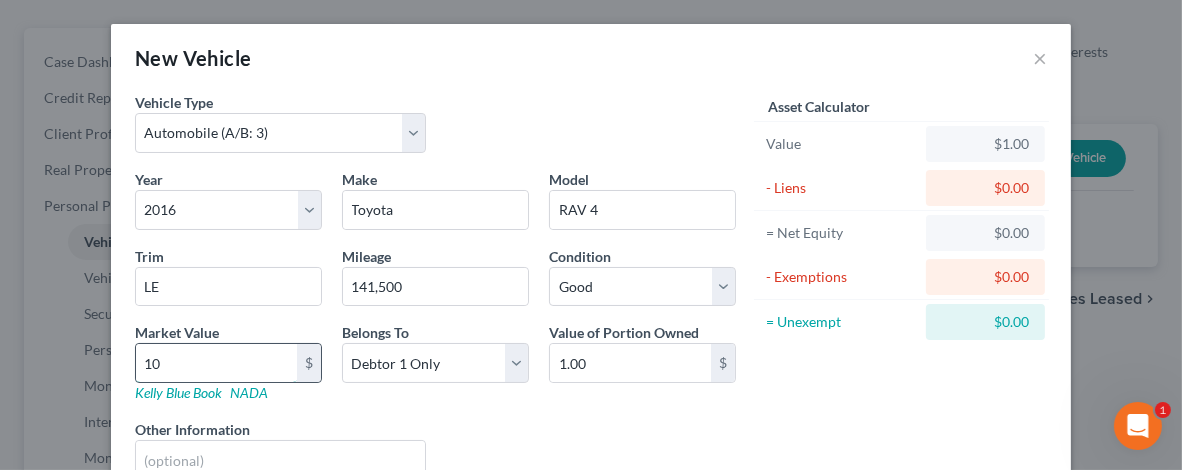 type on "10.00" 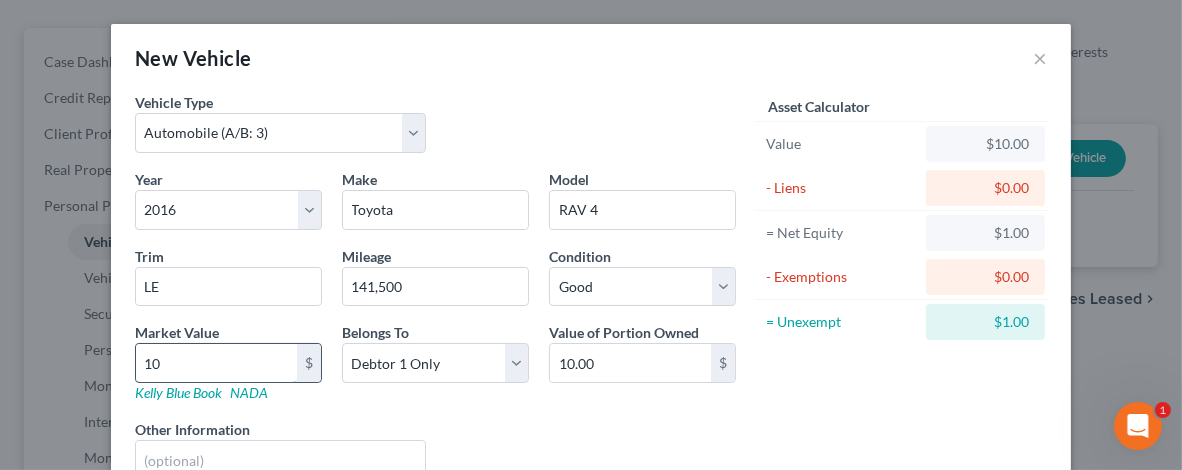type on "106" 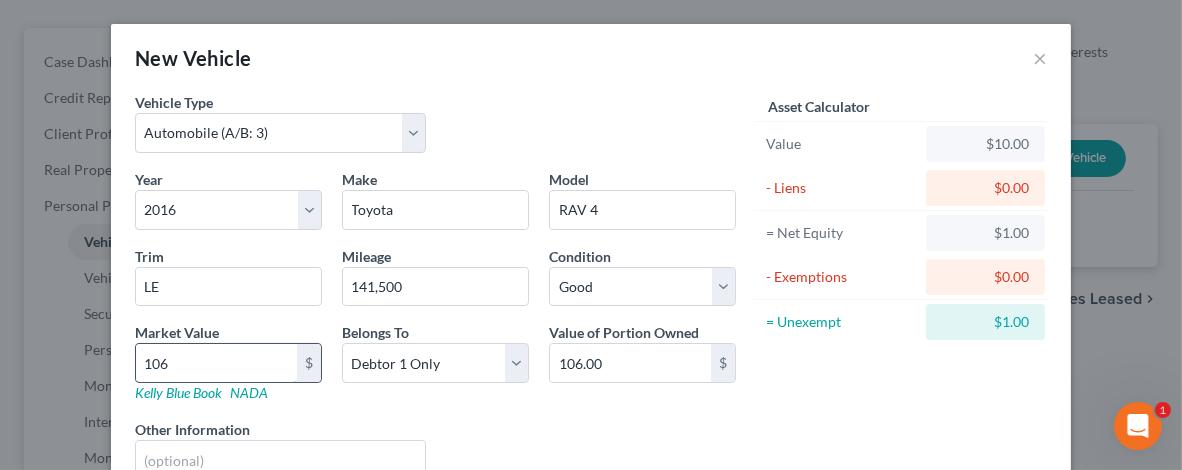 type on "1061" 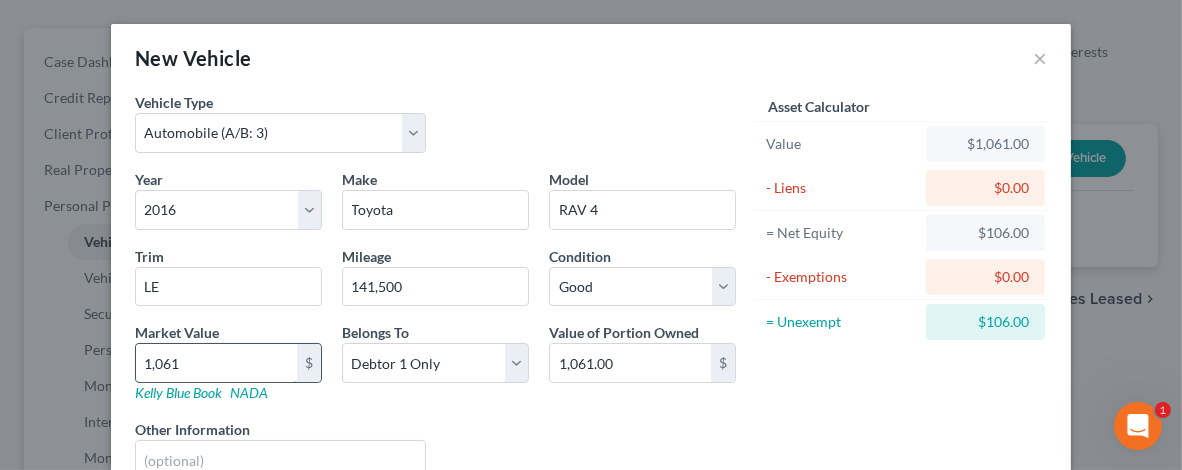 type on "1,0611" 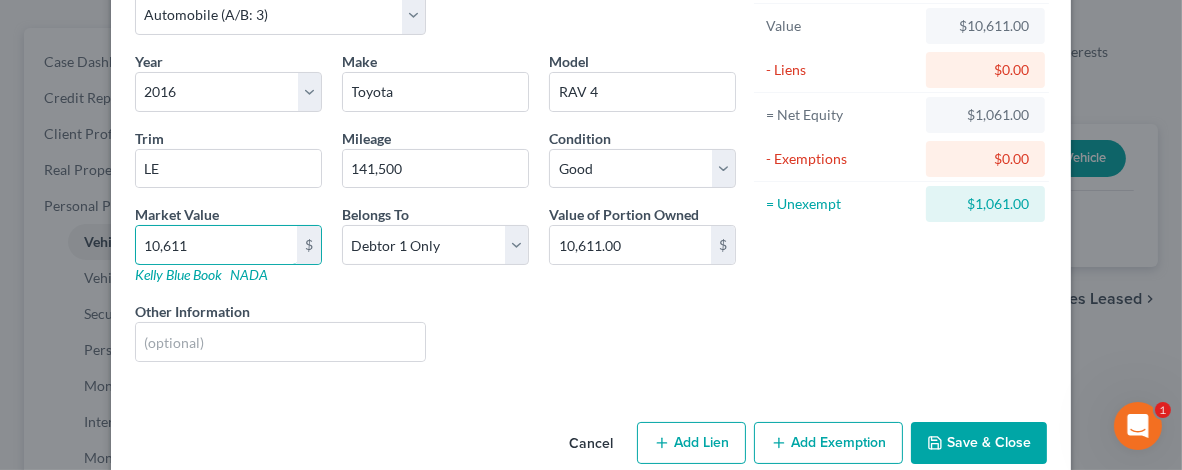 scroll, scrollTop: 147, scrollLeft: 0, axis: vertical 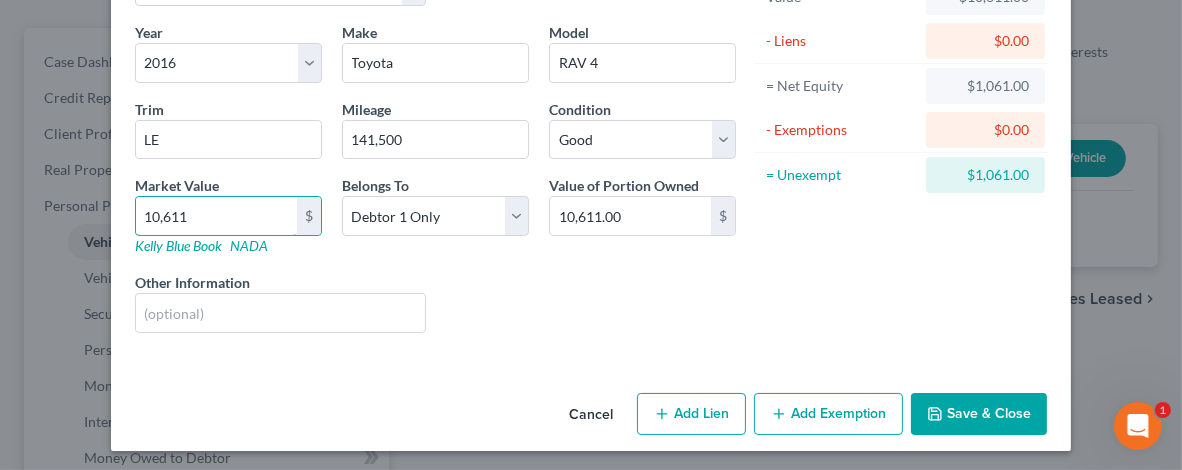 type on "10,611" 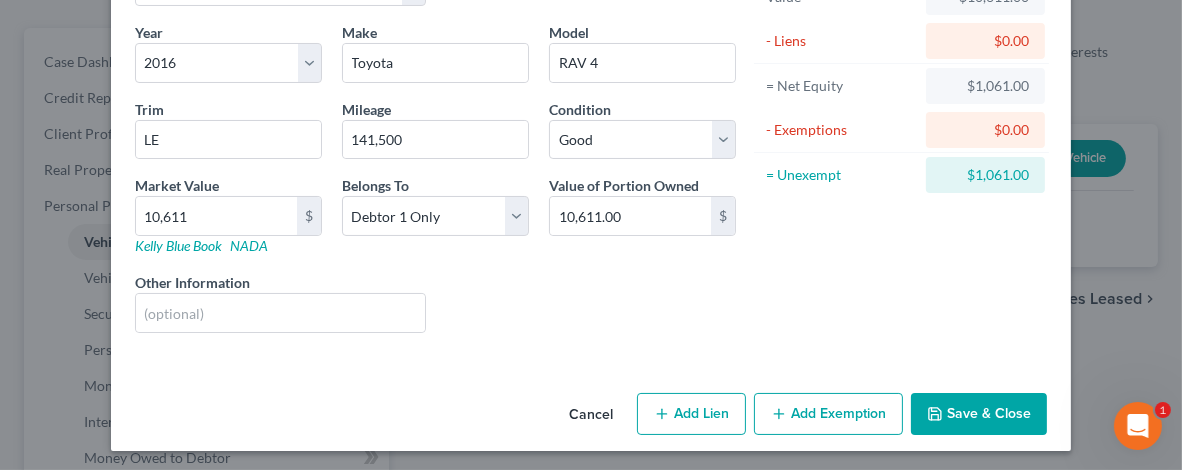 click on "Add Exemption" at bounding box center (828, 414) 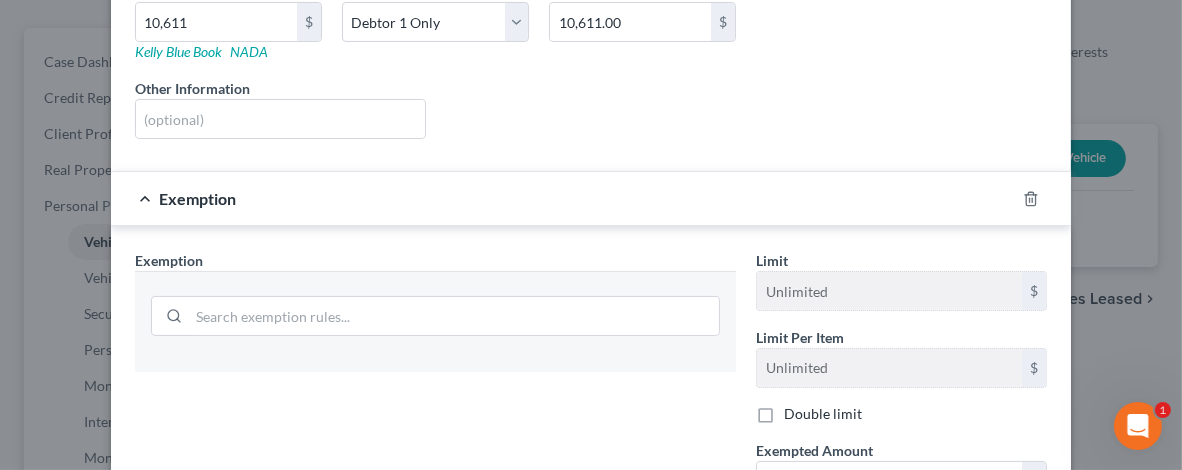 scroll, scrollTop: 347, scrollLeft: 0, axis: vertical 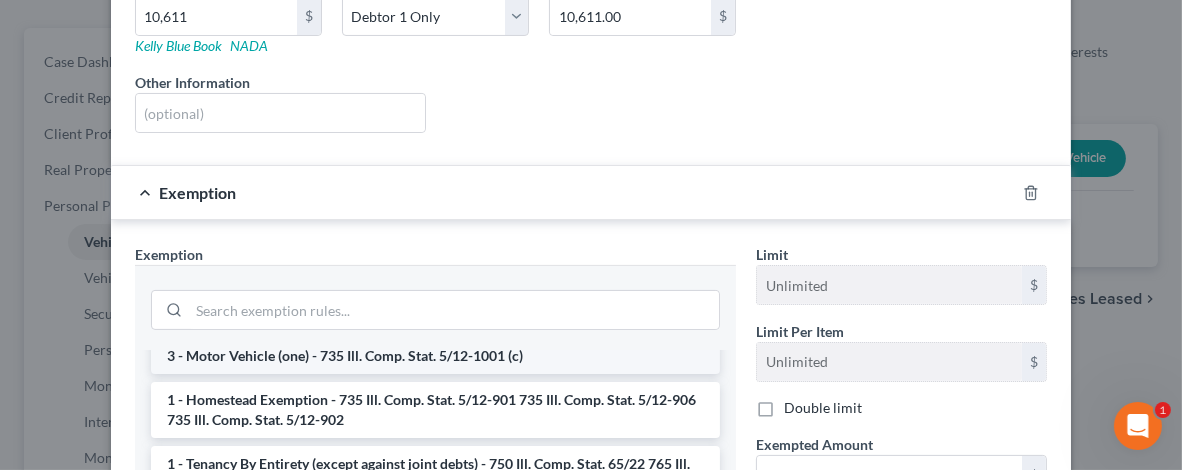 click on "3 - Motor Vehicle (one) - 735 Ill. Comp. Stat. 5/12-1001 (c)" at bounding box center [435, 356] 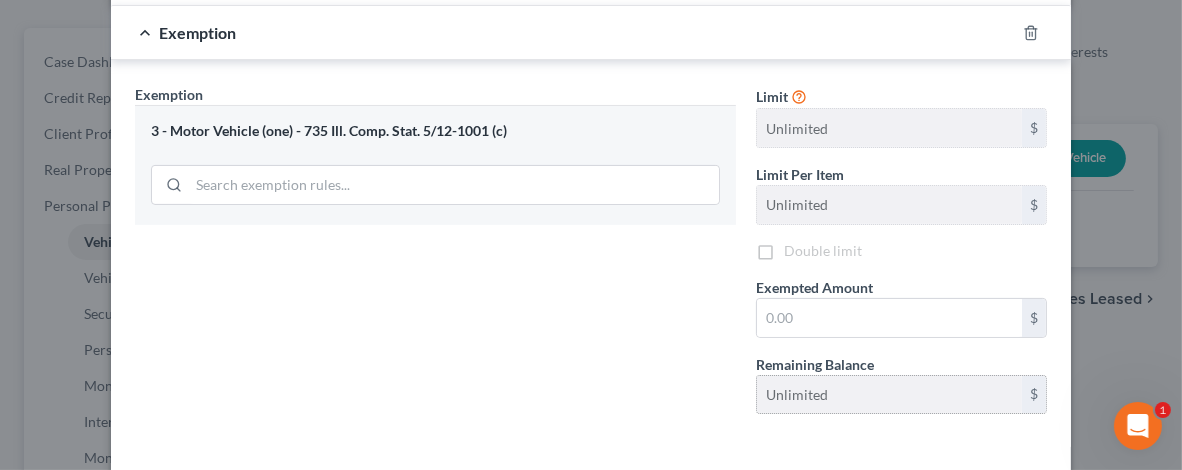 scroll, scrollTop: 547, scrollLeft: 0, axis: vertical 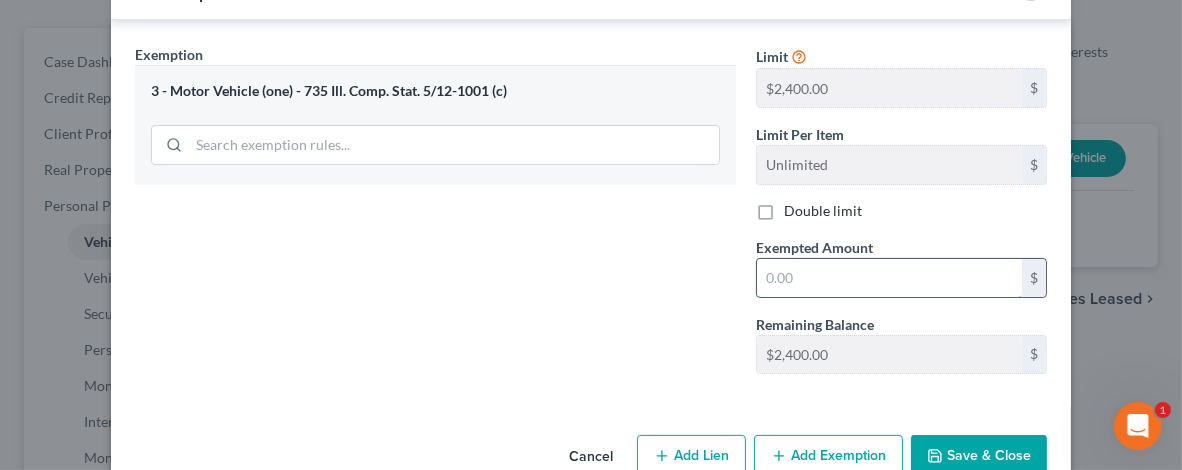 click at bounding box center [889, 278] 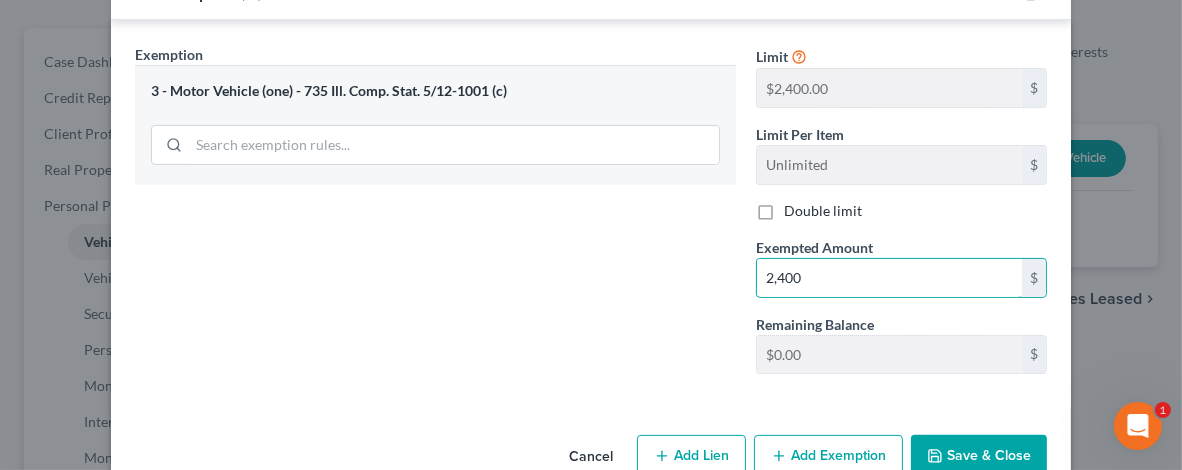 type on "2,400" 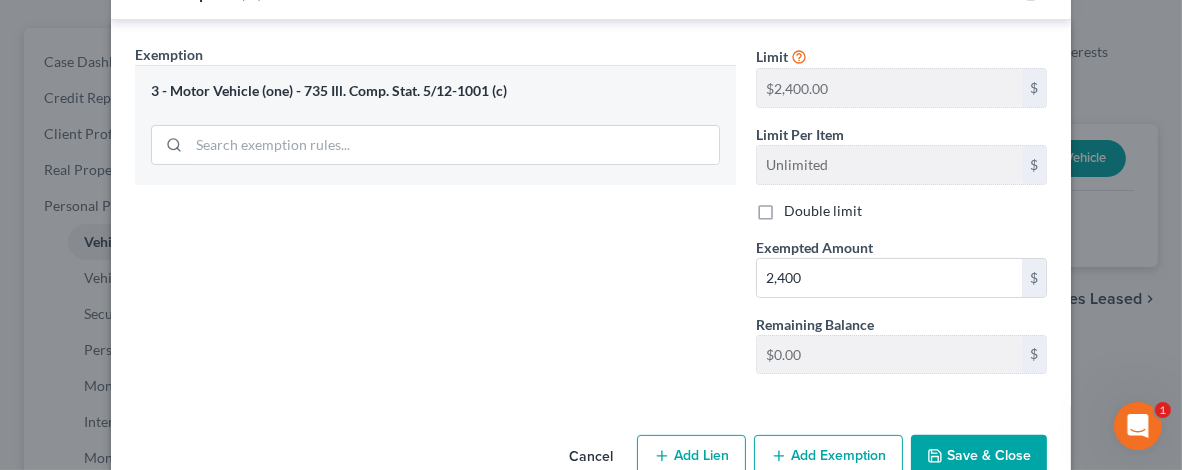 click on "Save & Close" at bounding box center (979, 456) 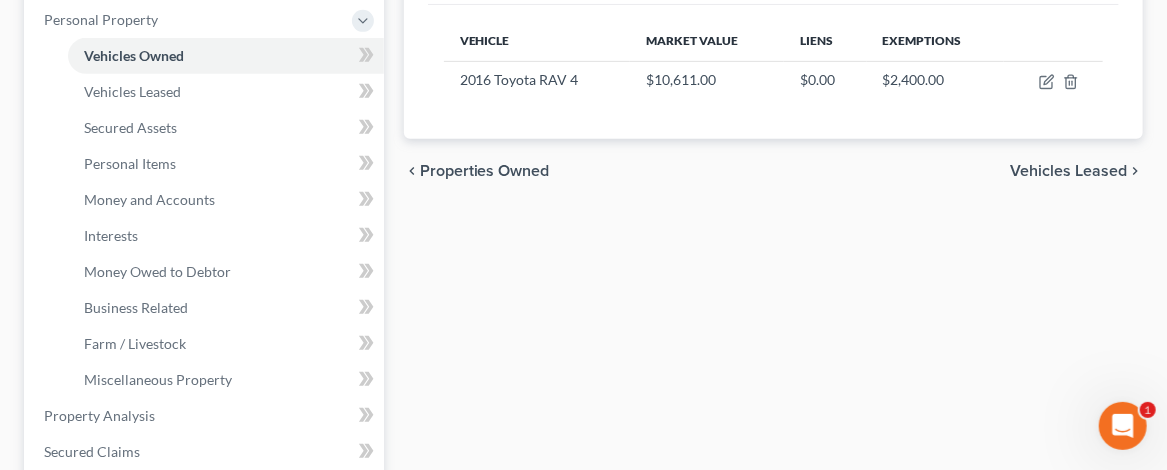 scroll, scrollTop: 286, scrollLeft: 0, axis: vertical 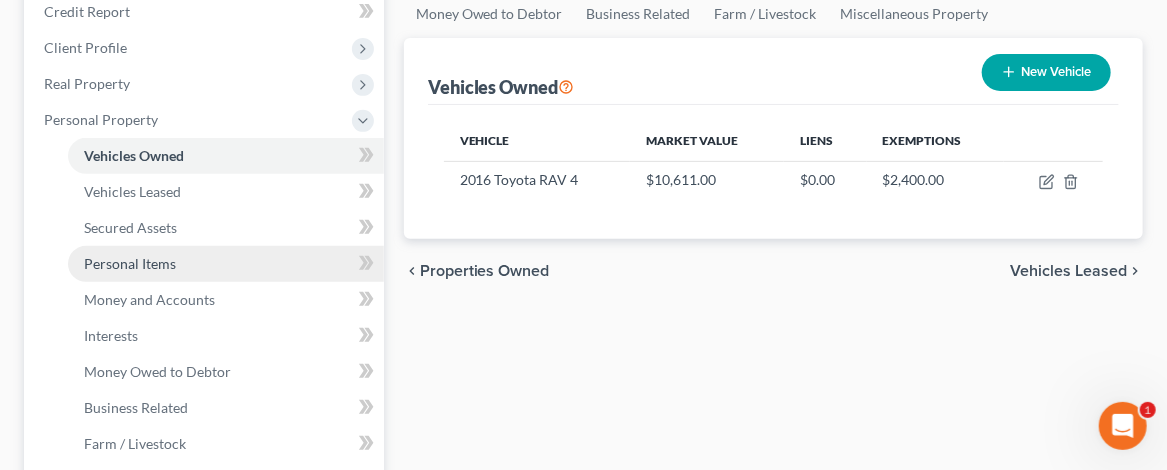 click on "Personal Items" at bounding box center [226, 264] 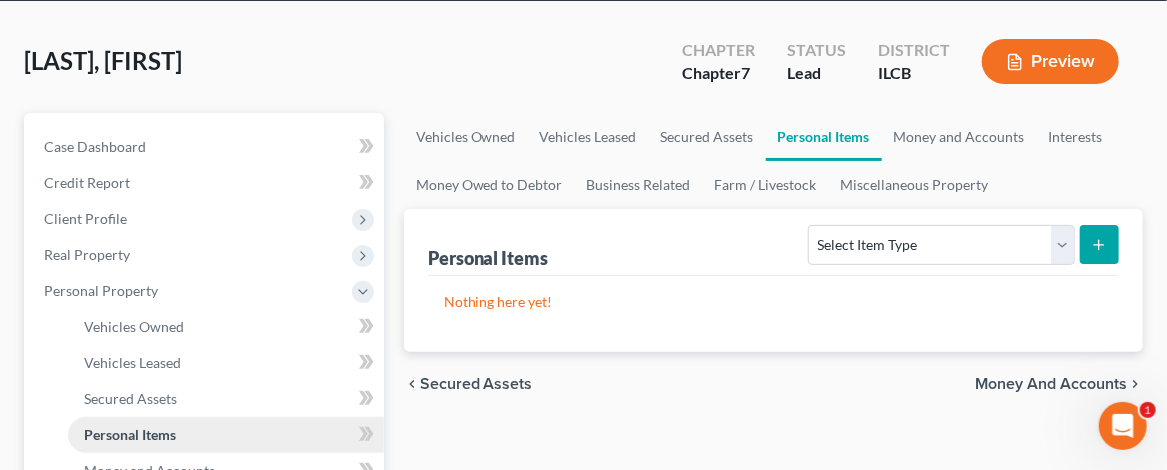 scroll, scrollTop: 0, scrollLeft: 0, axis: both 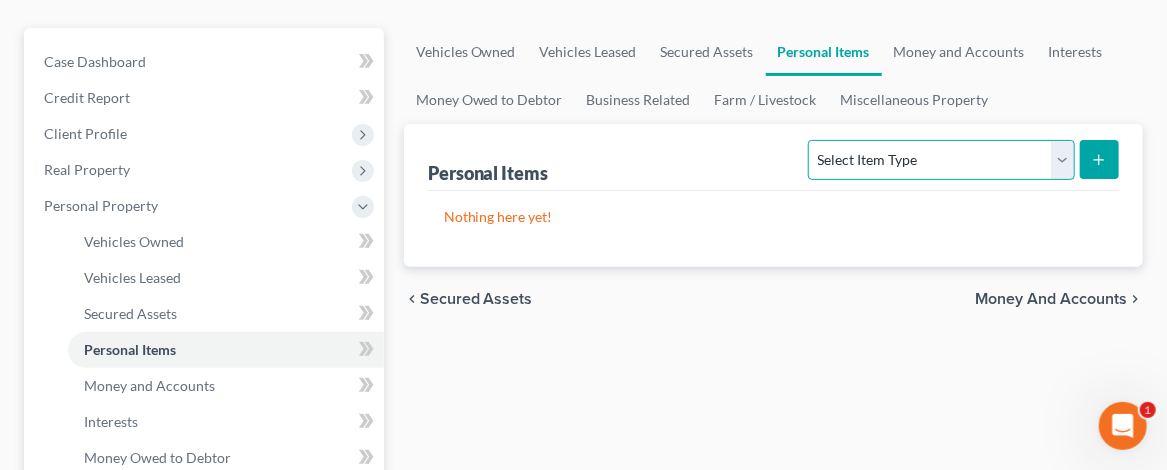 click on "Select Item Type Clothing (A/B: 11) Collectibles Of Value (A/B: 8) Electronics (A/B: 7) Firearms (A/B: 10) Household Goods (A/B: 6) Jewelry (A/B: 12) Other (A/B: 14) Pet(s) (A/B: 13) Sports & Hobby Equipment (A/B: 9)" at bounding box center (941, 160) 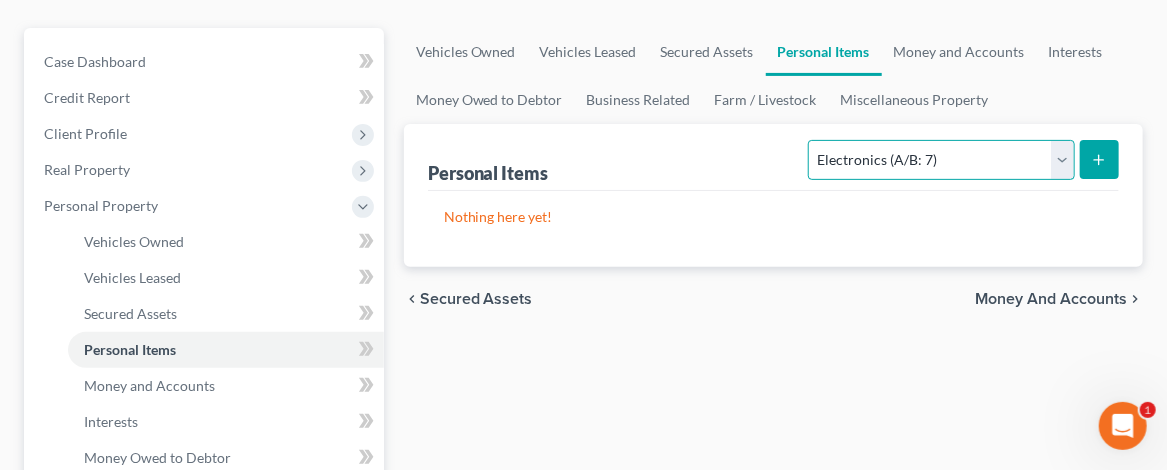 click on "Select Item Type Clothing (A/B: 11) Collectibles Of Value (A/B: 8) Electronics (A/B: 7) Firearms (A/B: 10) Household Goods (A/B: 6) Jewelry (A/B: 12) Other (A/B: 14) Pet(s) (A/B: 13) Sports & Hobby Equipment (A/B: 9)" at bounding box center [941, 160] 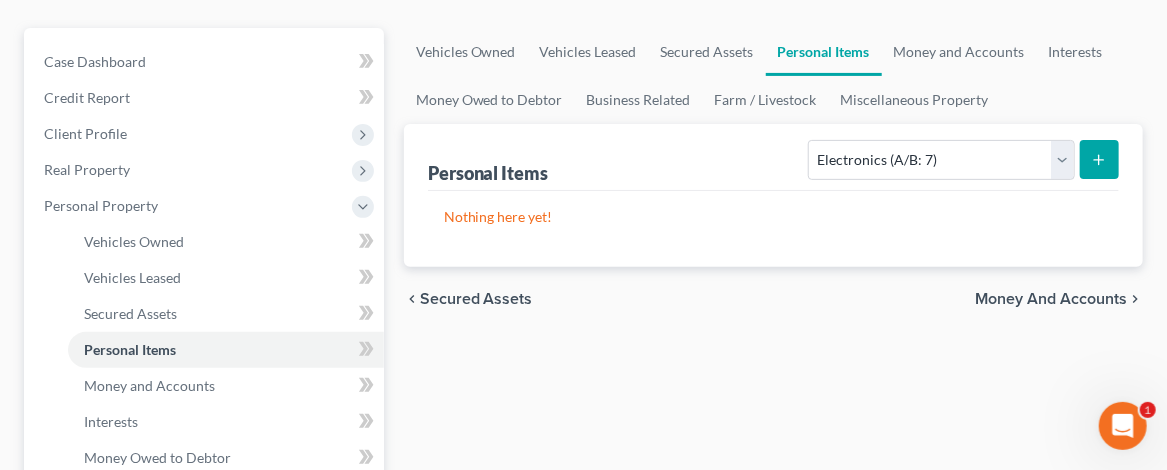 click 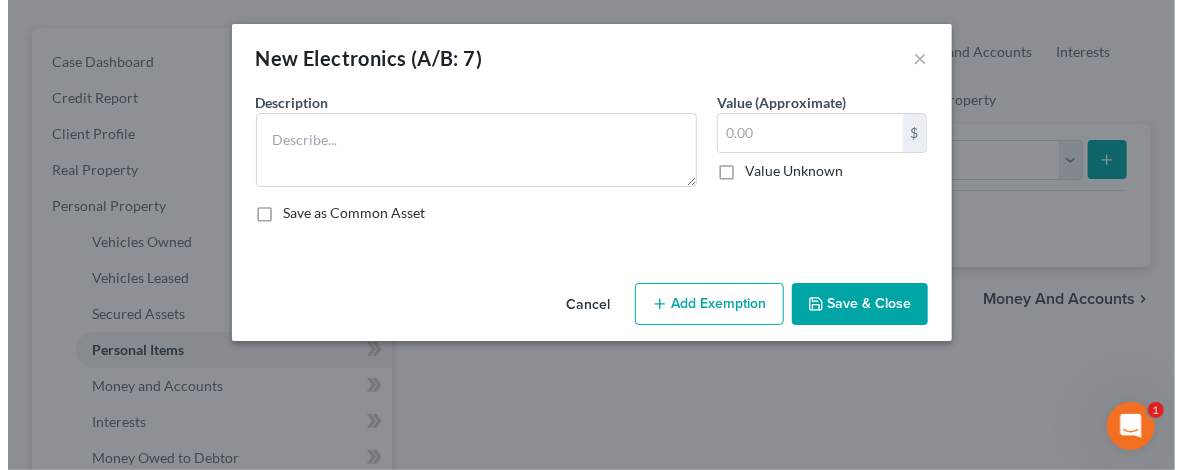 scroll, scrollTop: 164, scrollLeft: 0, axis: vertical 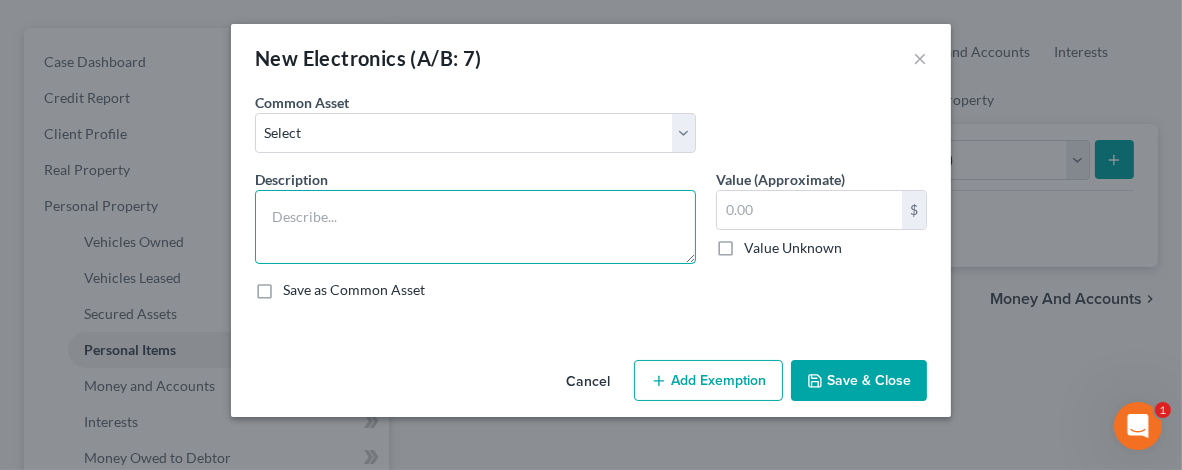 click at bounding box center [475, 227] 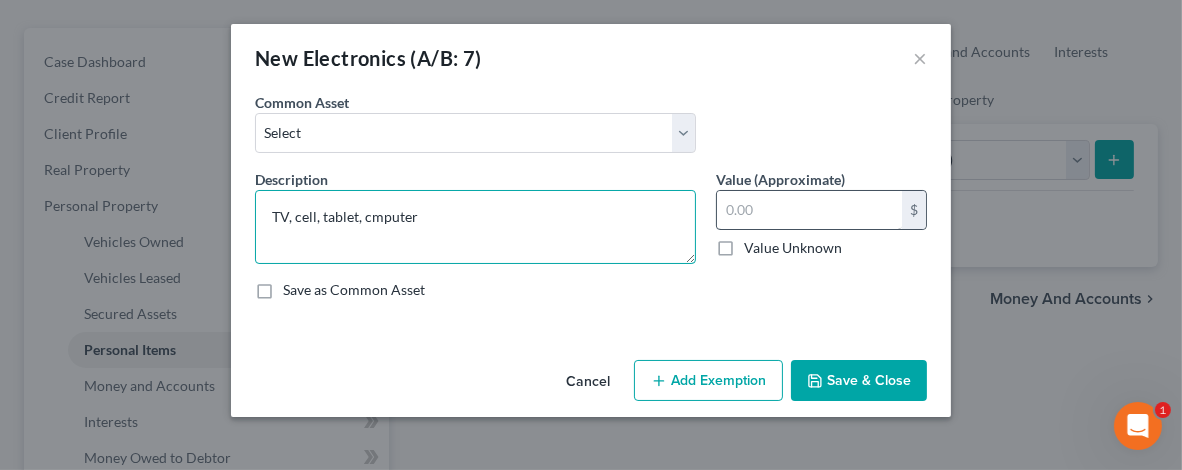 type on "TV, cell, tablet, cmputer" 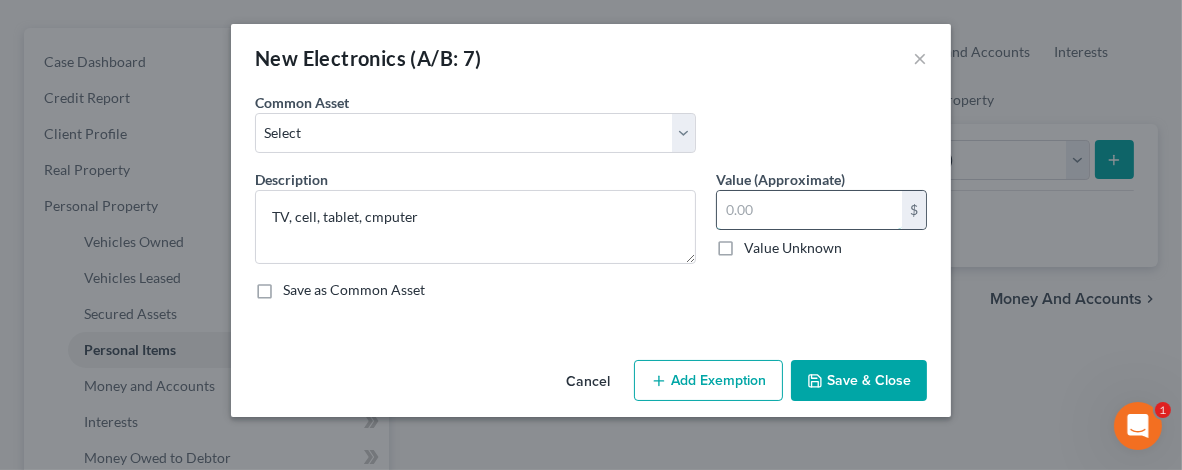 click at bounding box center [809, 210] 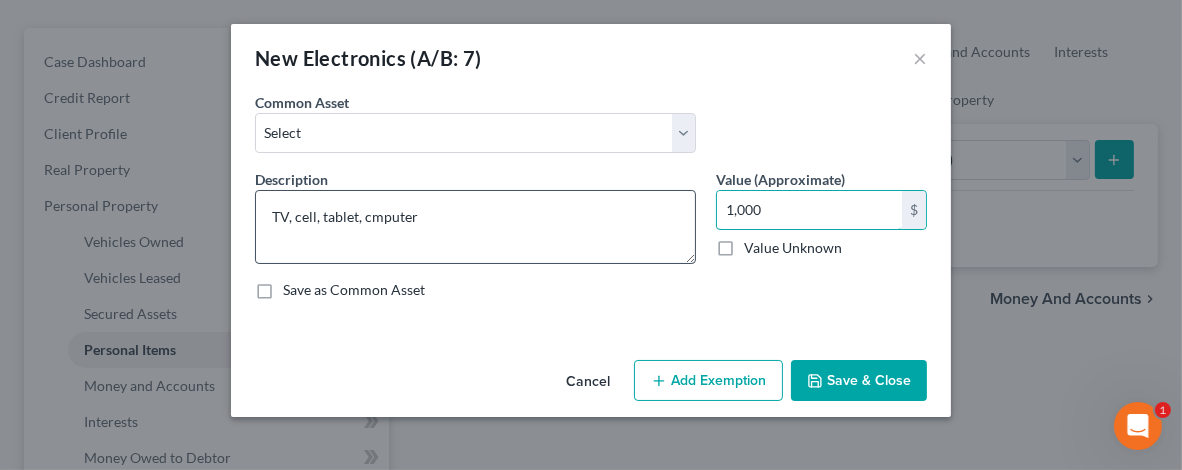 type on "1,000" 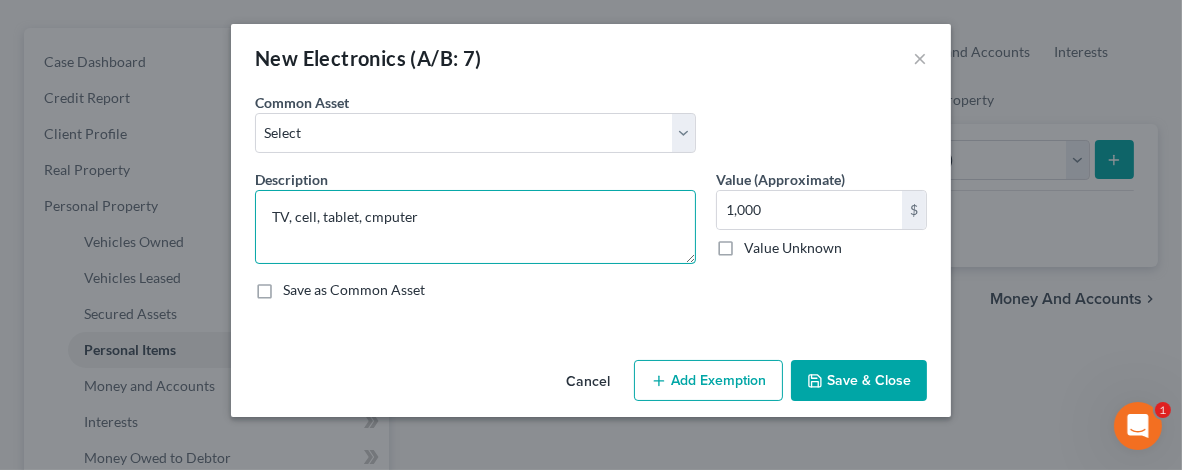 click on "TV, cell, tablet, cmputer" at bounding box center [475, 227] 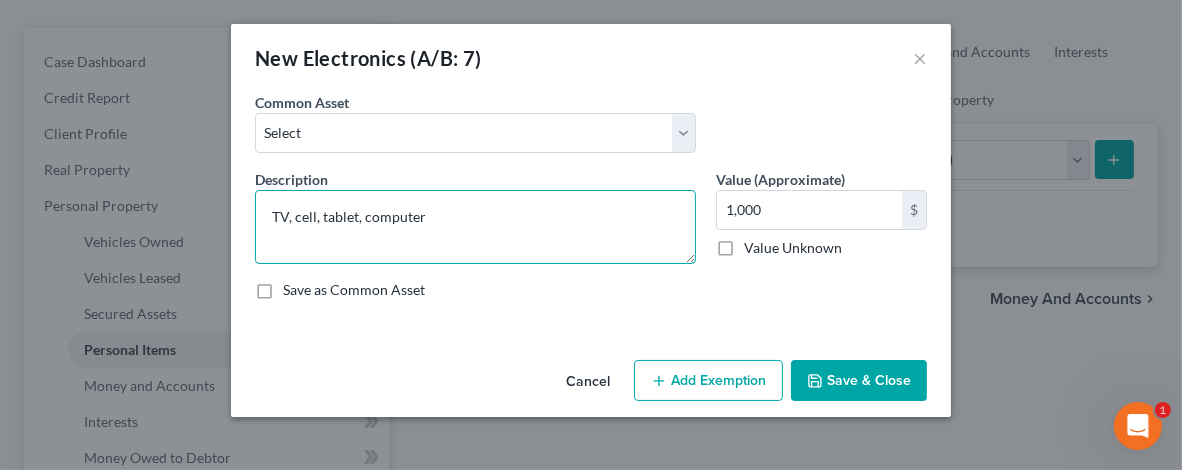 type on "TV, cell, tablet, computer" 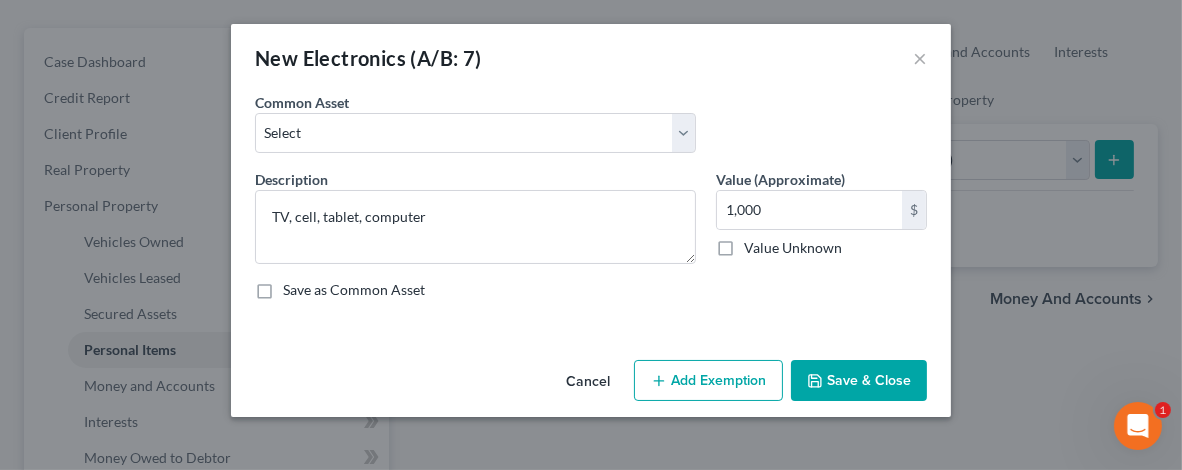 click on "Add Exemption" at bounding box center [708, 381] 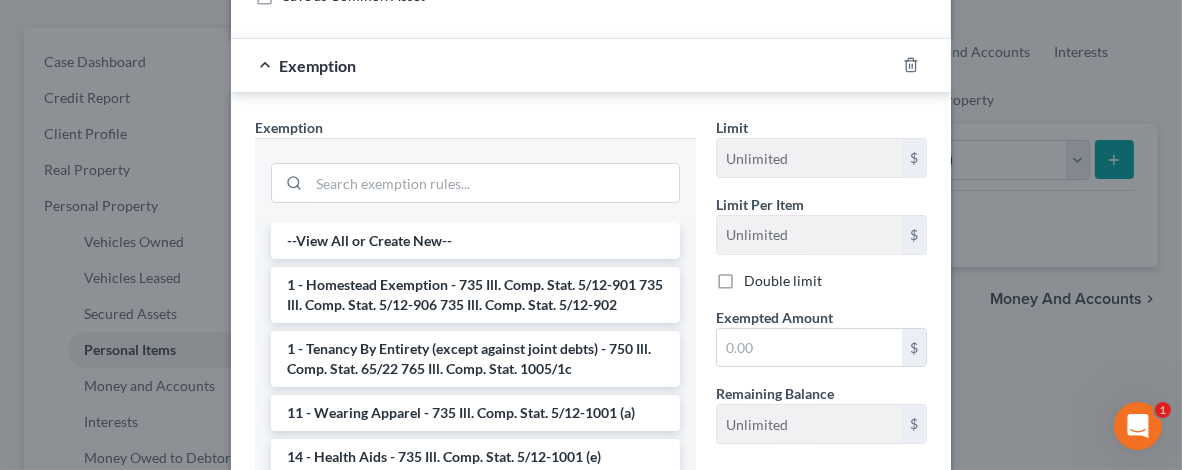 scroll, scrollTop: 300, scrollLeft: 0, axis: vertical 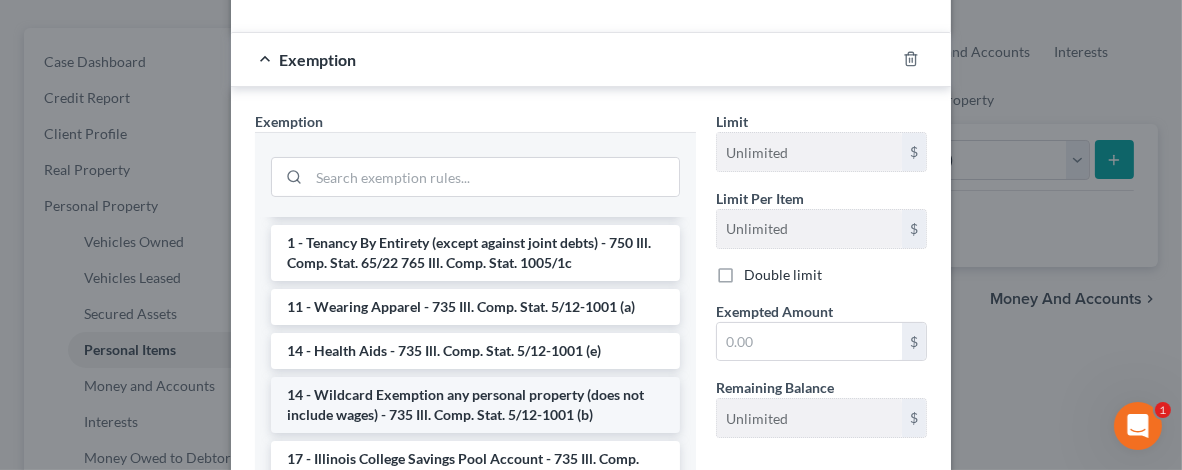 click on "14 - Wildcard Exemption any personal property (does not include wages) - 735 Ill. Comp. Stat. 5/12-1001 (b)" at bounding box center (475, 405) 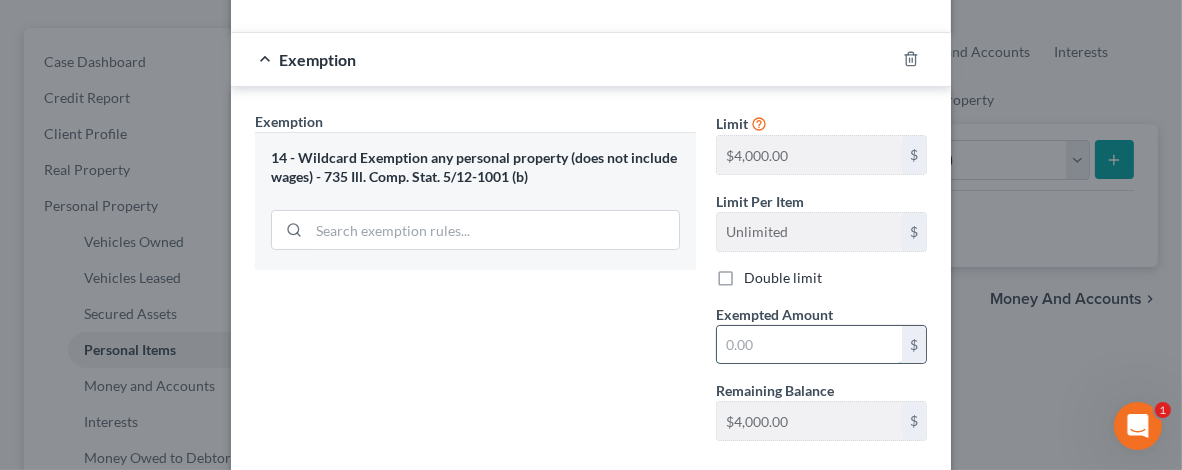 click at bounding box center (809, 345) 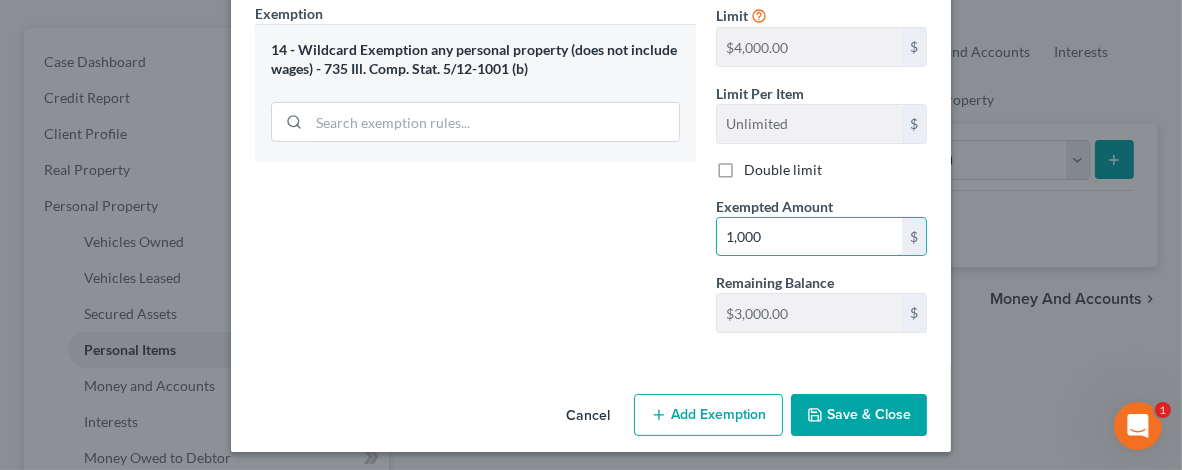 scroll, scrollTop: 408, scrollLeft: 0, axis: vertical 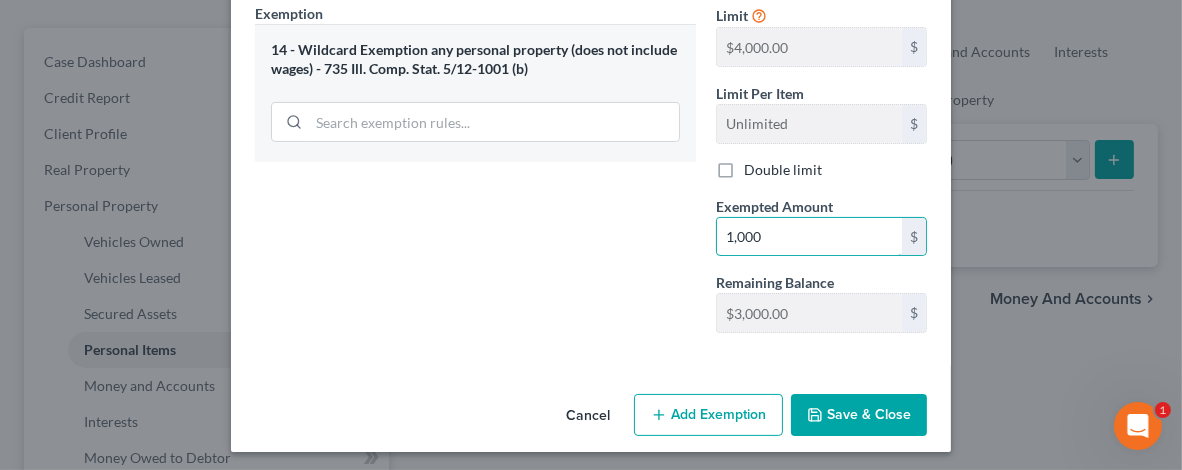 type on "1,000" 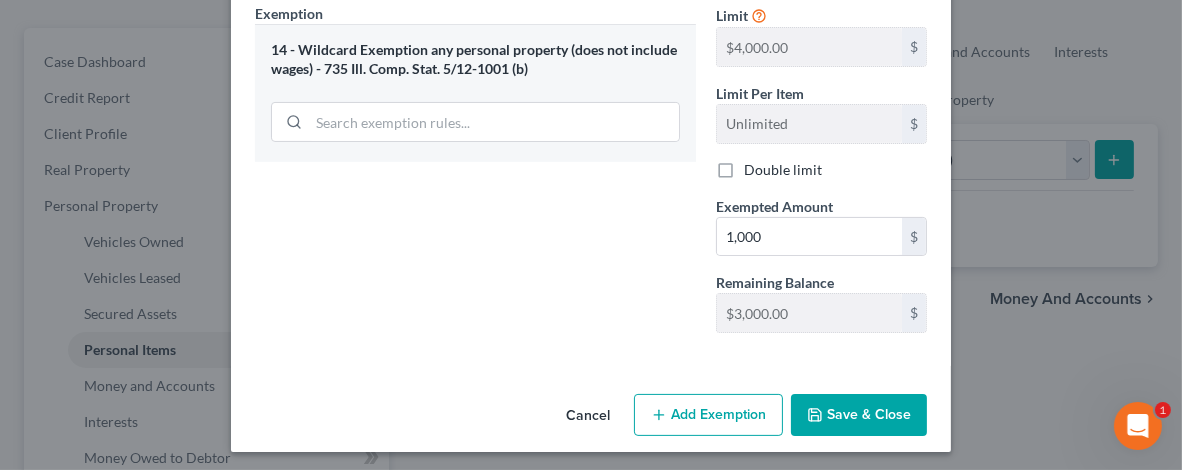 click on "Save & Close" at bounding box center [859, 415] 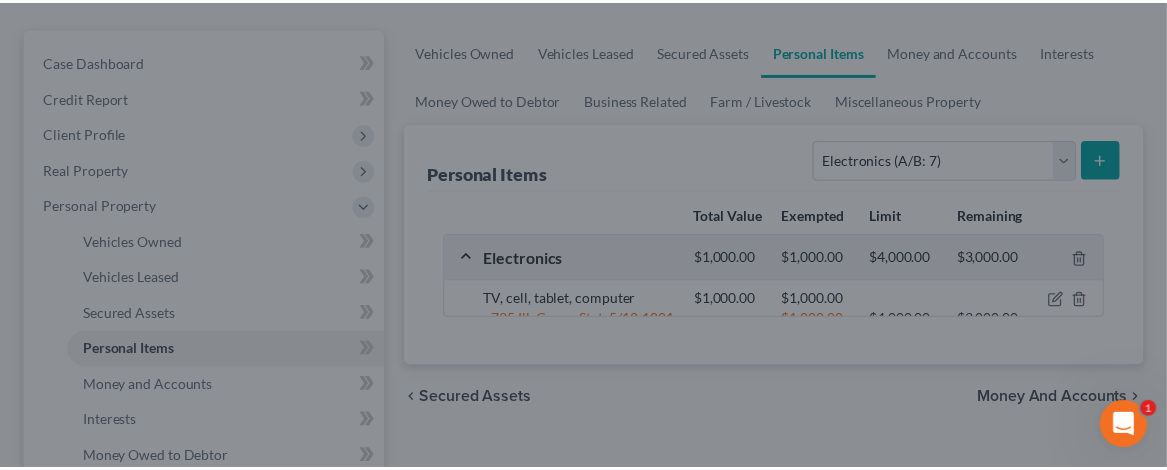 scroll, scrollTop: 200, scrollLeft: 0, axis: vertical 